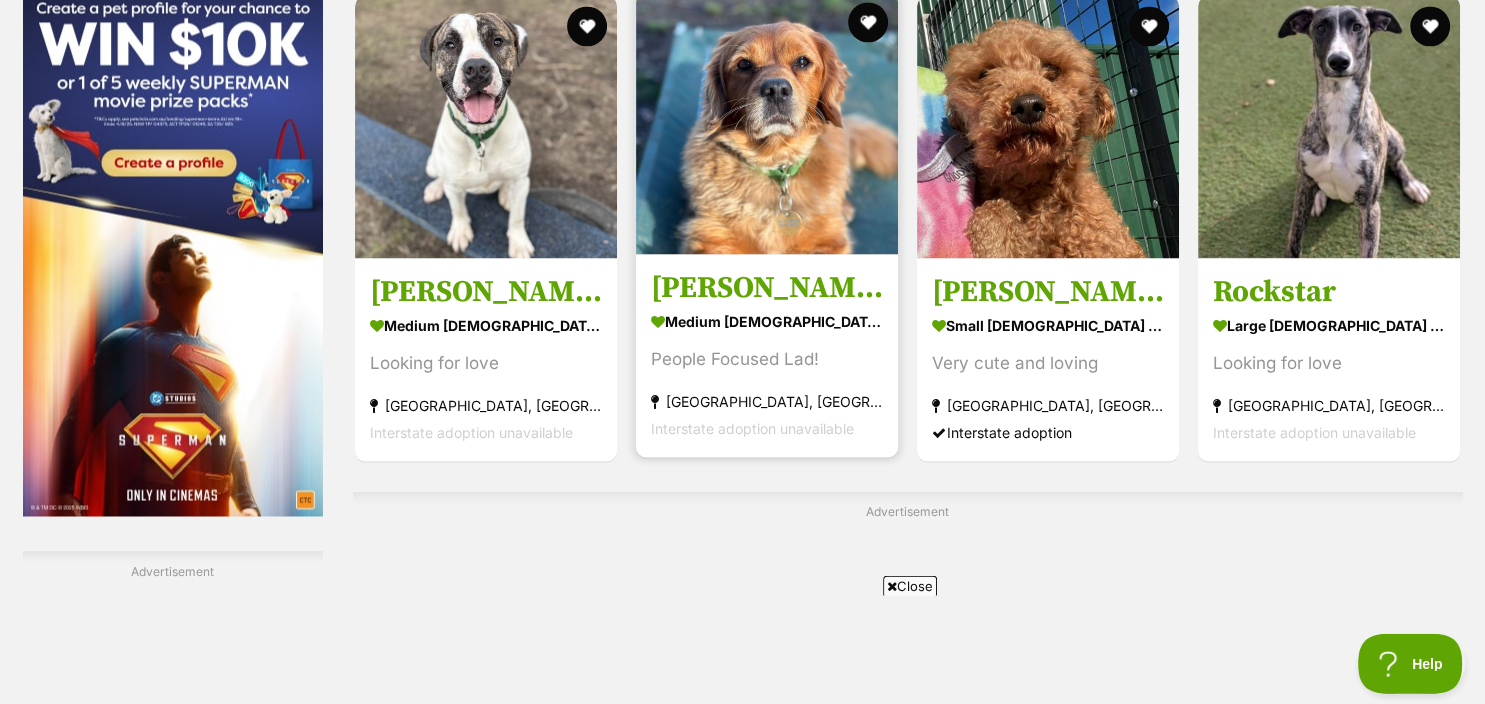 scroll, scrollTop: 3168, scrollLeft: 0, axis: vertical 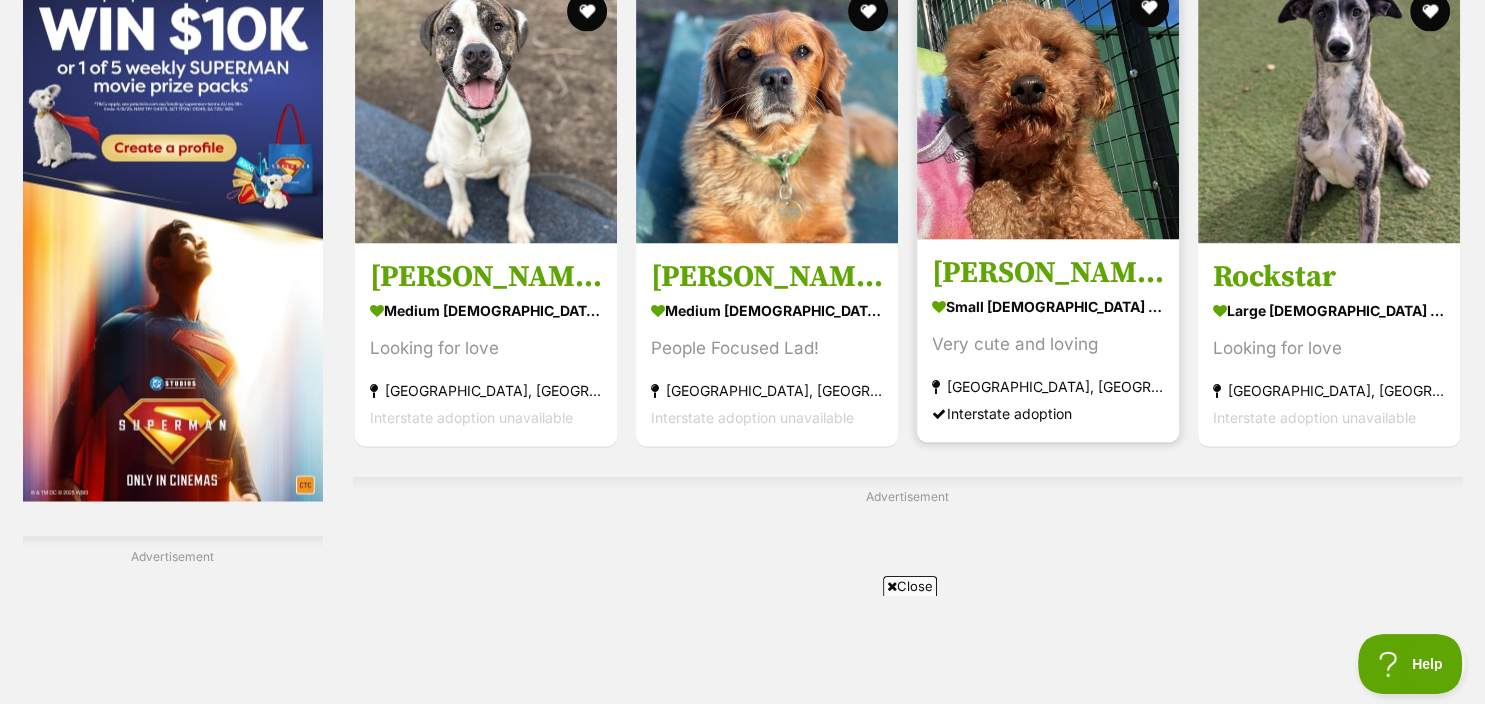 click on "[PERSON_NAME]" at bounding box center [1048, 272] 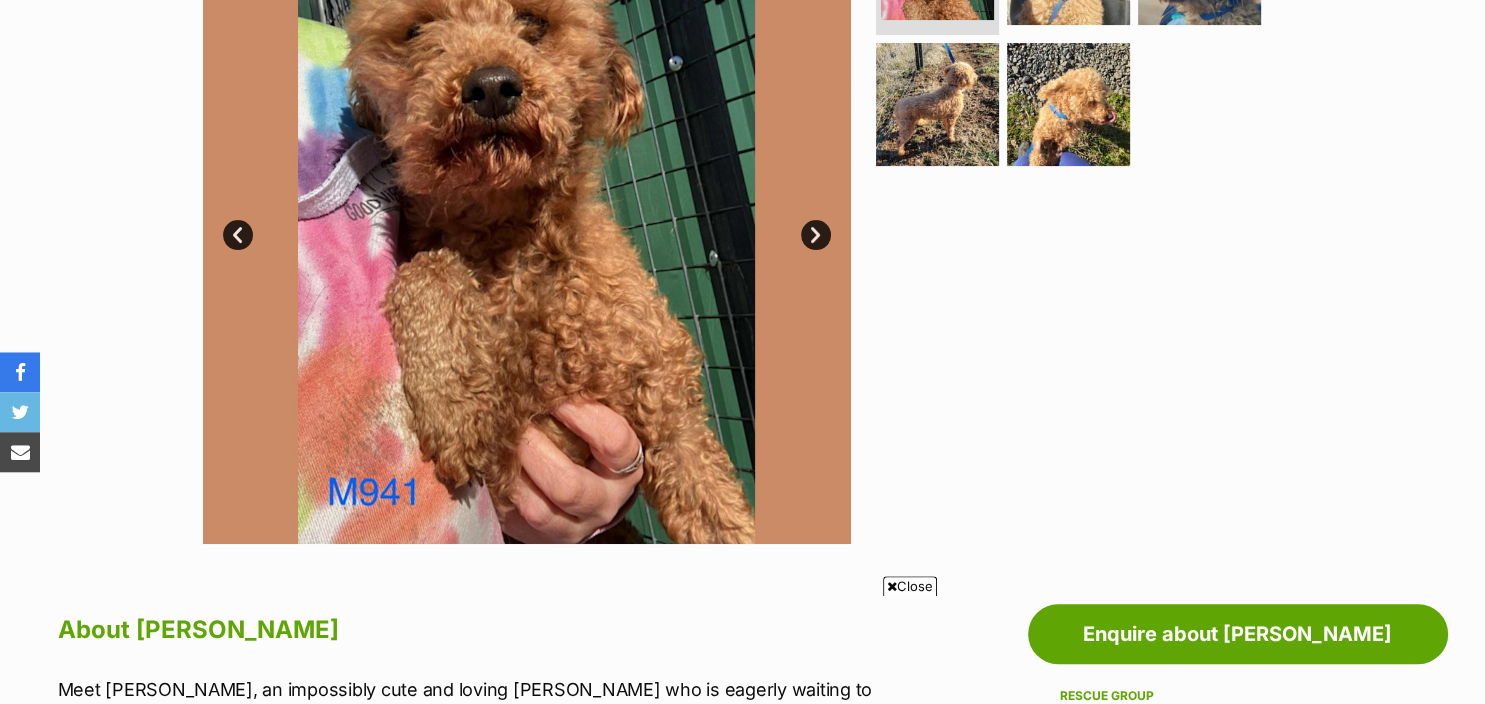 scroll, scrollTop: 211, scrollLeft: 0, axis: vertical 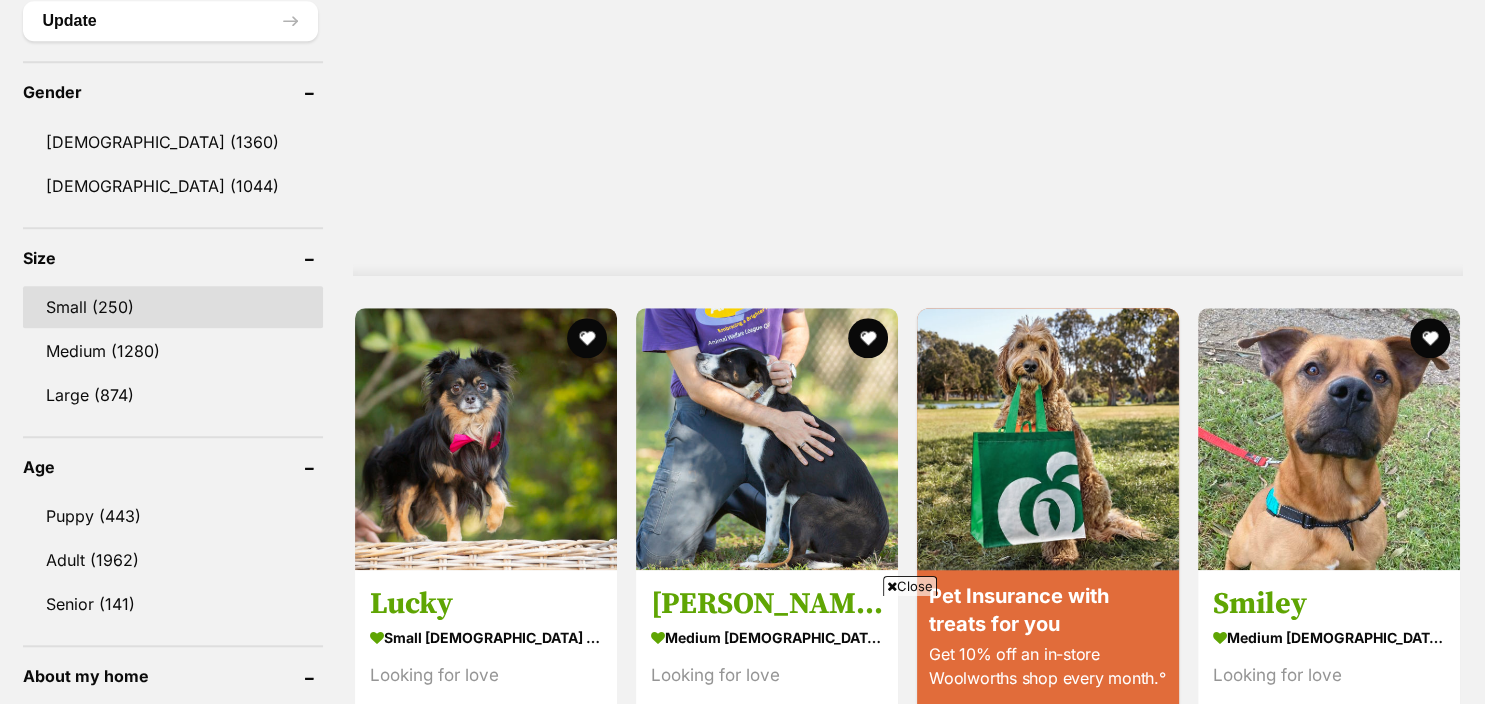 click on "Small (250)" at bounding box center [173, 307] 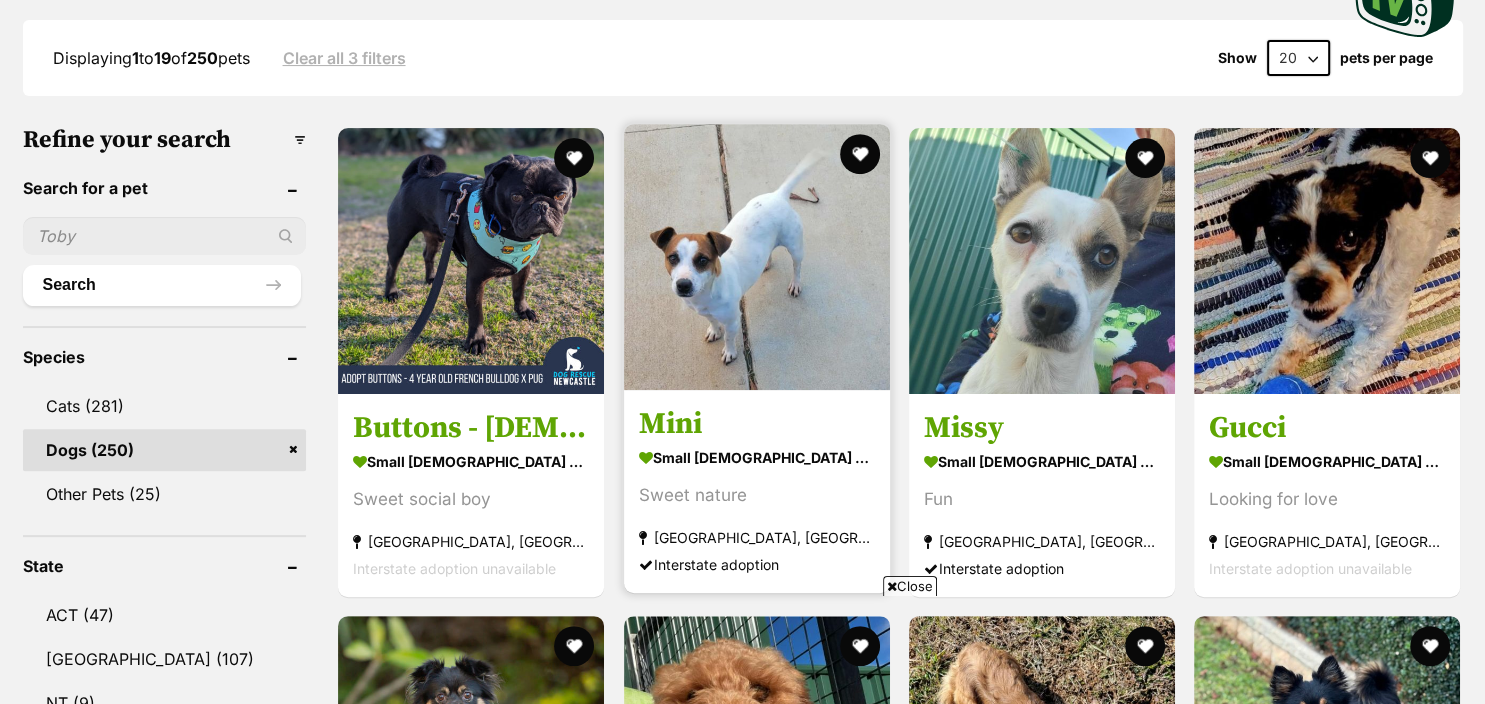 scroll, scrollTop: 528, scrollLeft: 0, axis: vertical 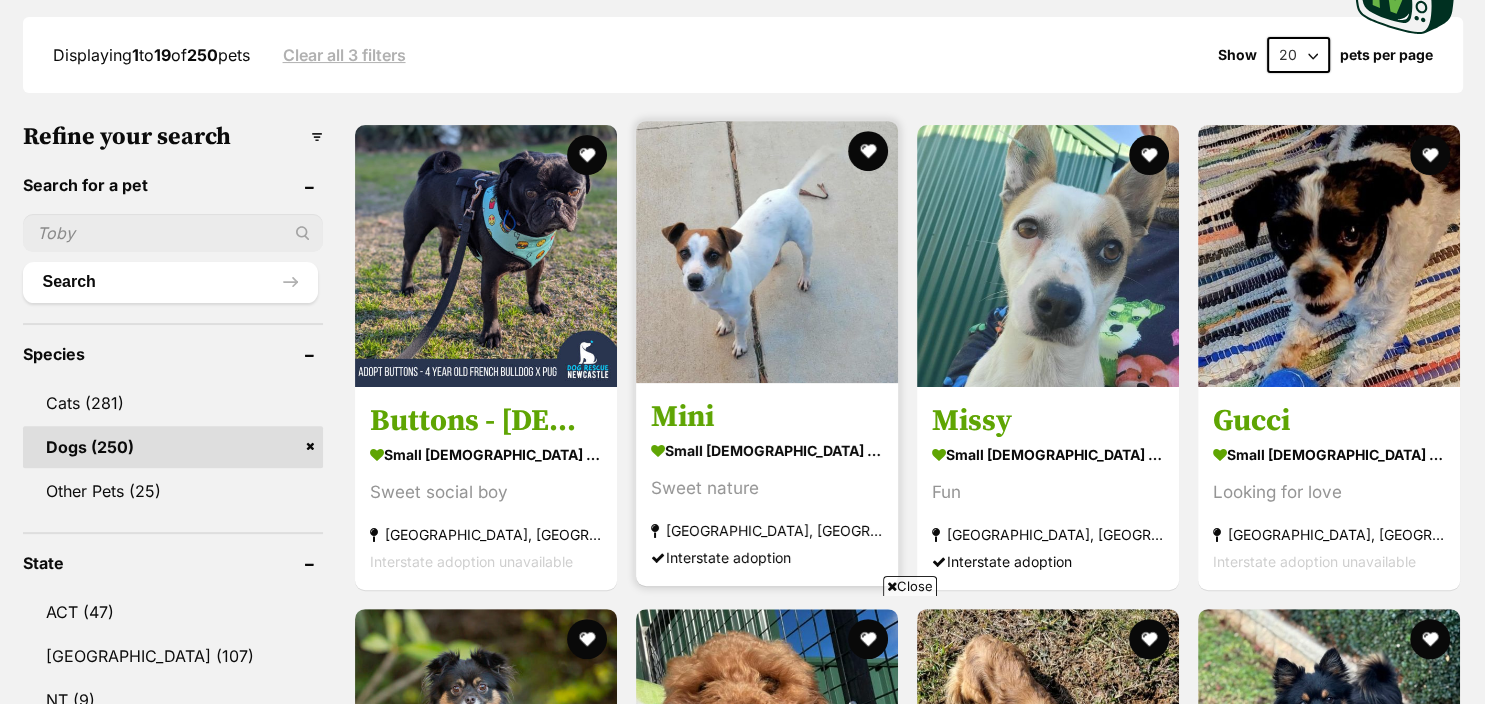 click on "Mini" at bounding box center (767, 417) 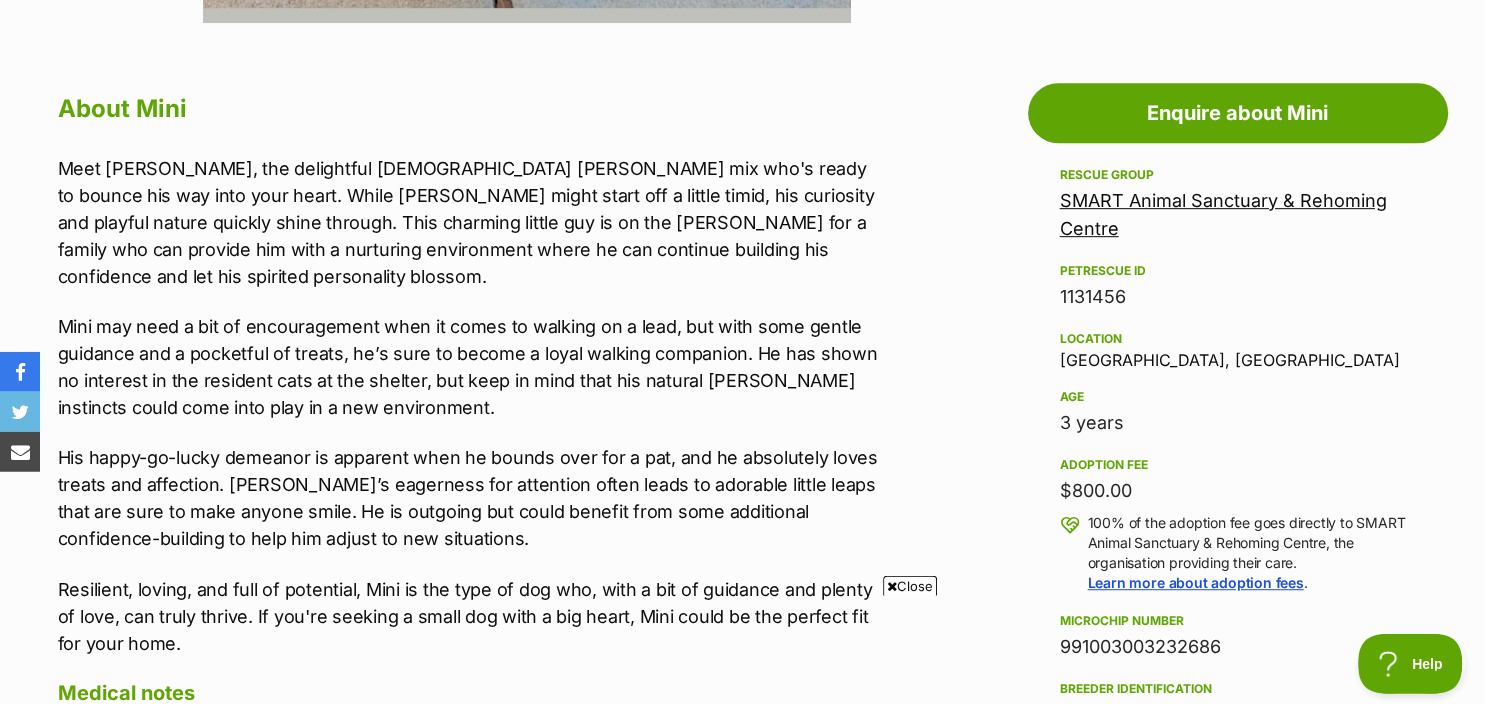 scroll, scrollTop: 1056, scrollLeft: 0, axis: vertical 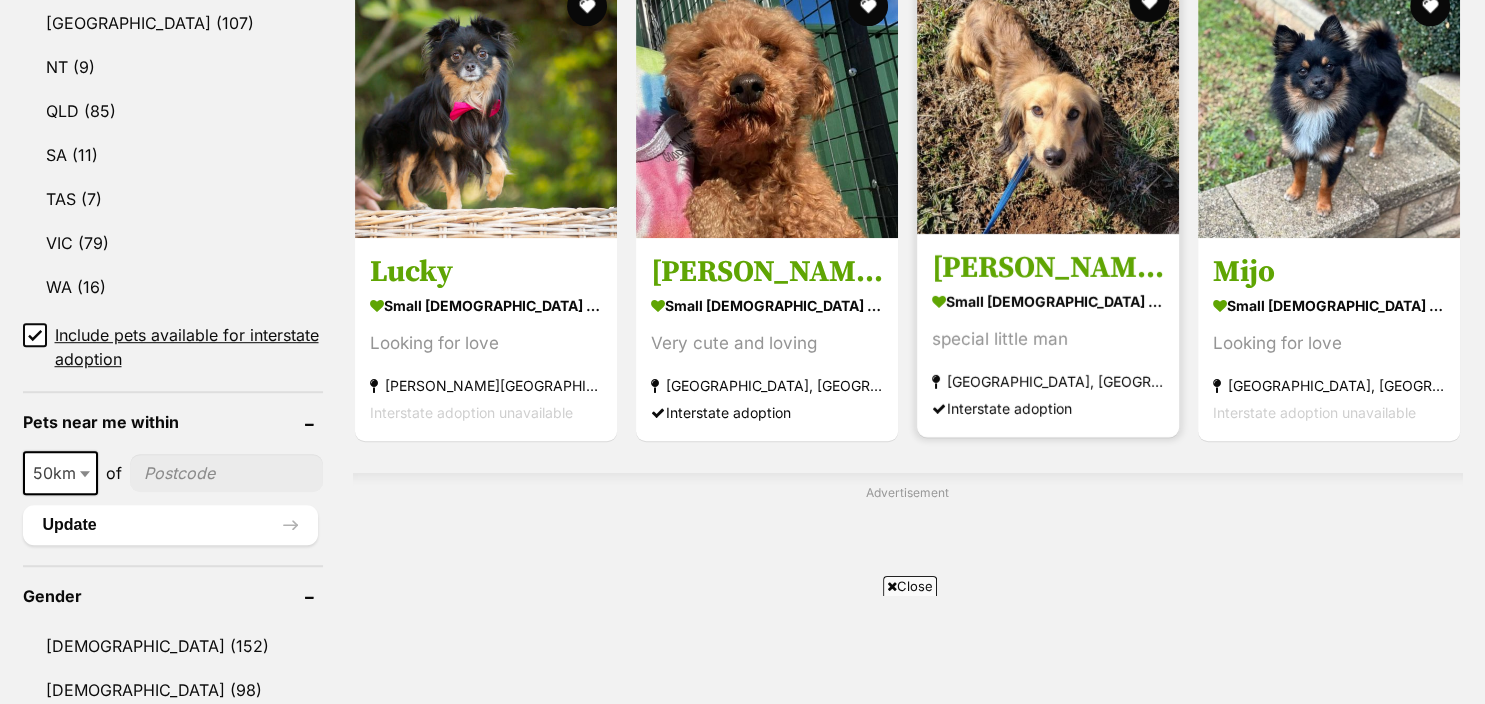 click on "[PERSON_NAME]" at bounding box center [1048, 268] 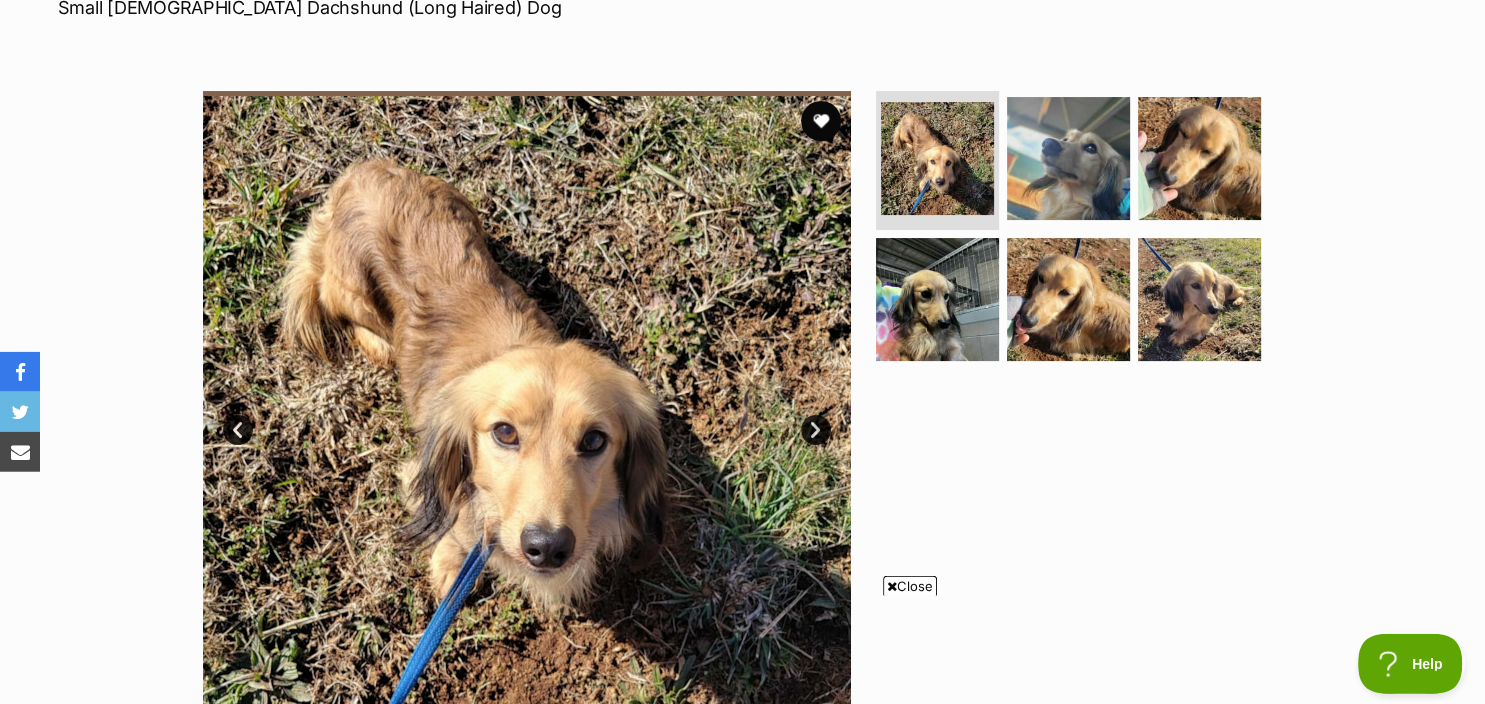 scroll, scrollTop: 211, scrollLeft: 0, axis: vertical 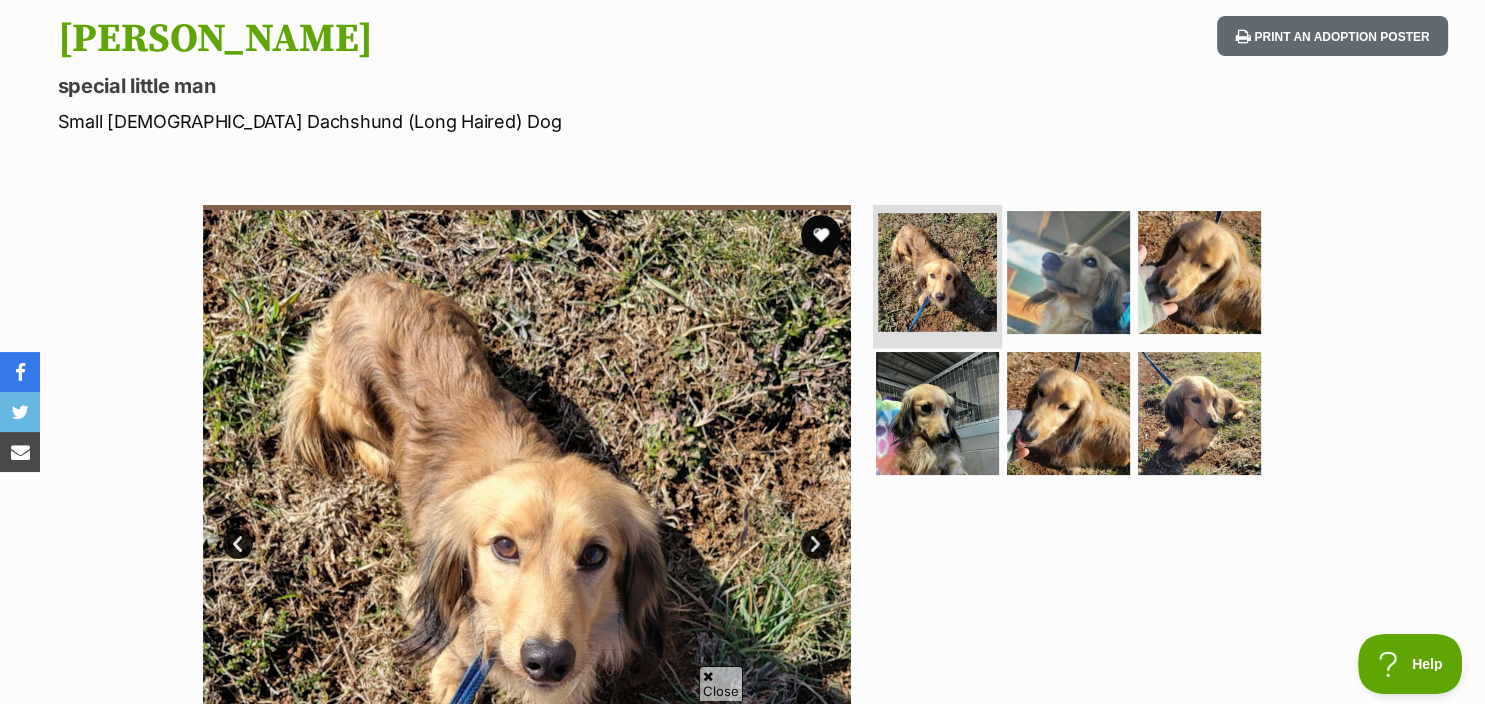 click at bounding box center [937, 272] 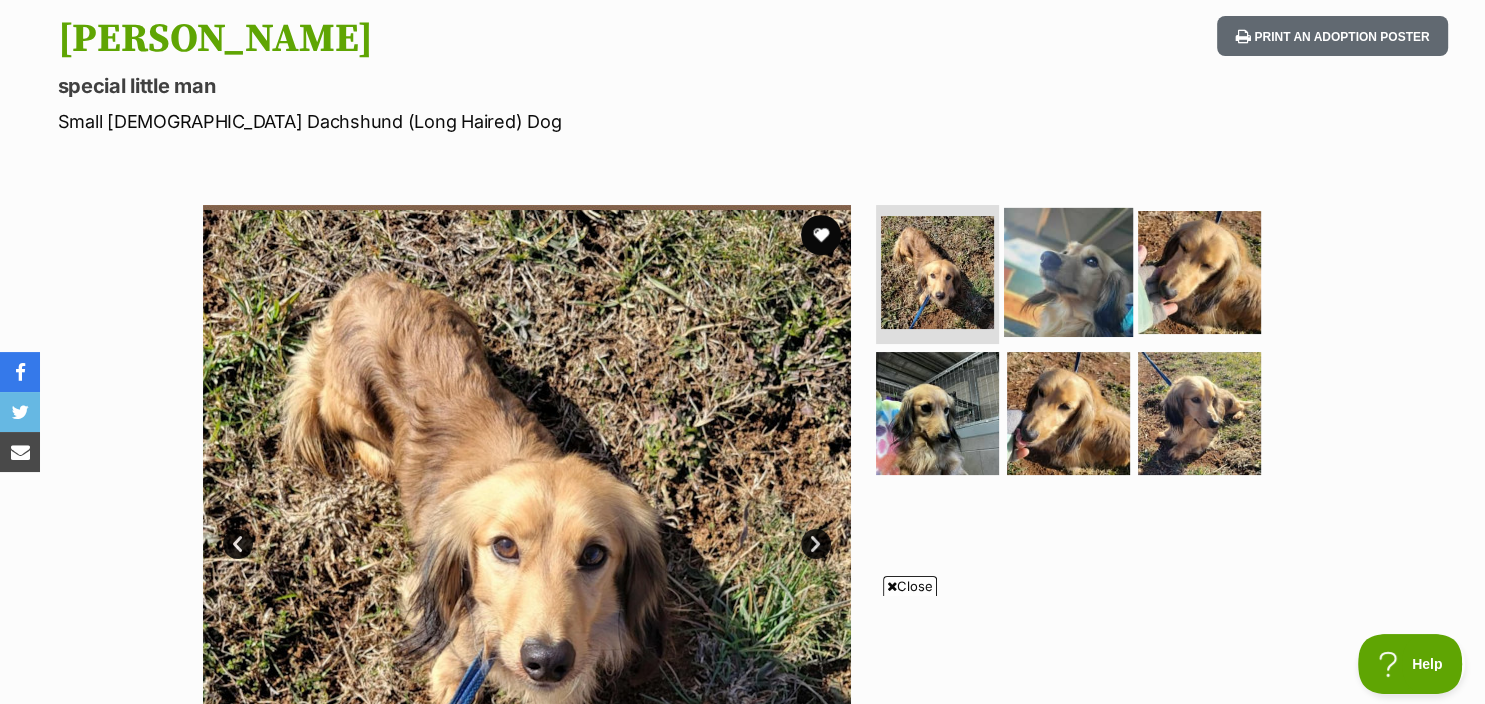 click at bounding box center (1068, 271) 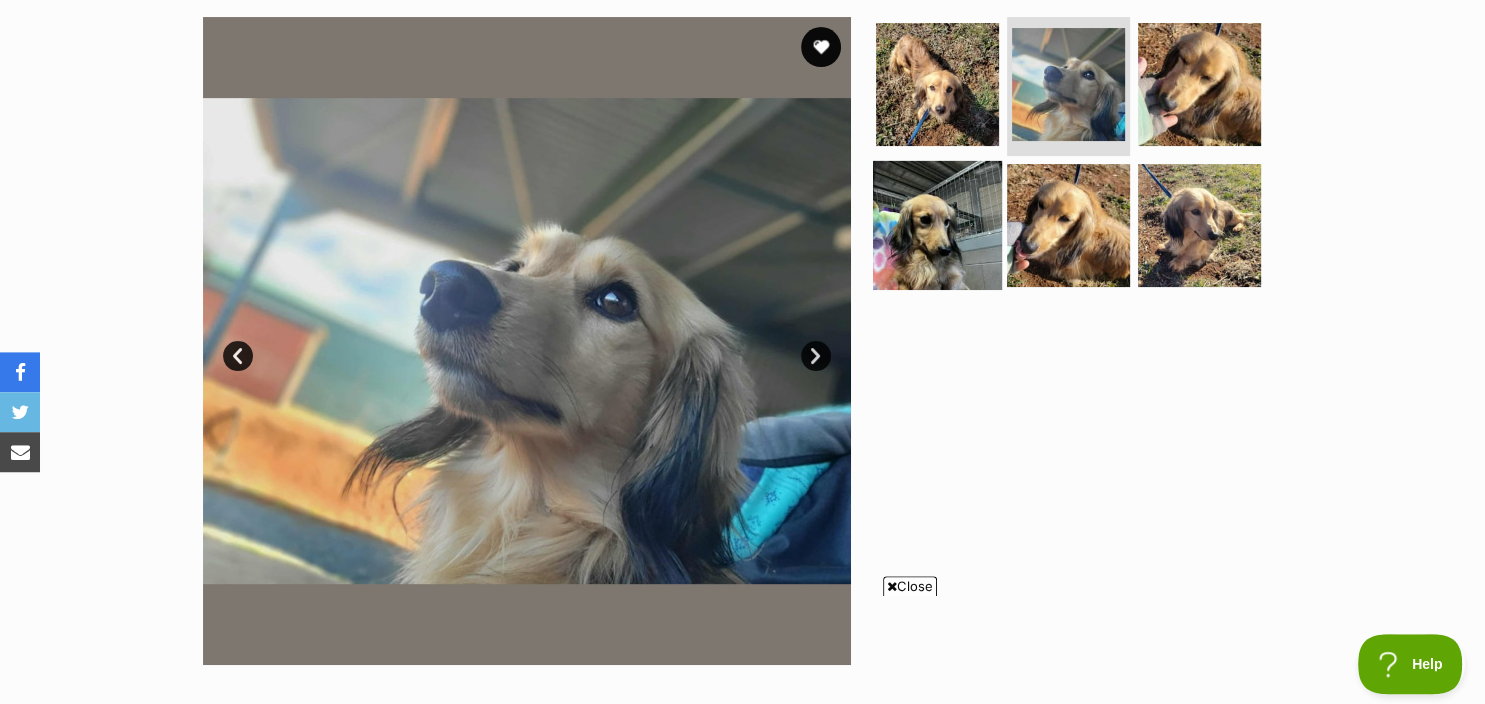 scroll, scrollTop: 422, scrollLeft: 0, axis: vertical 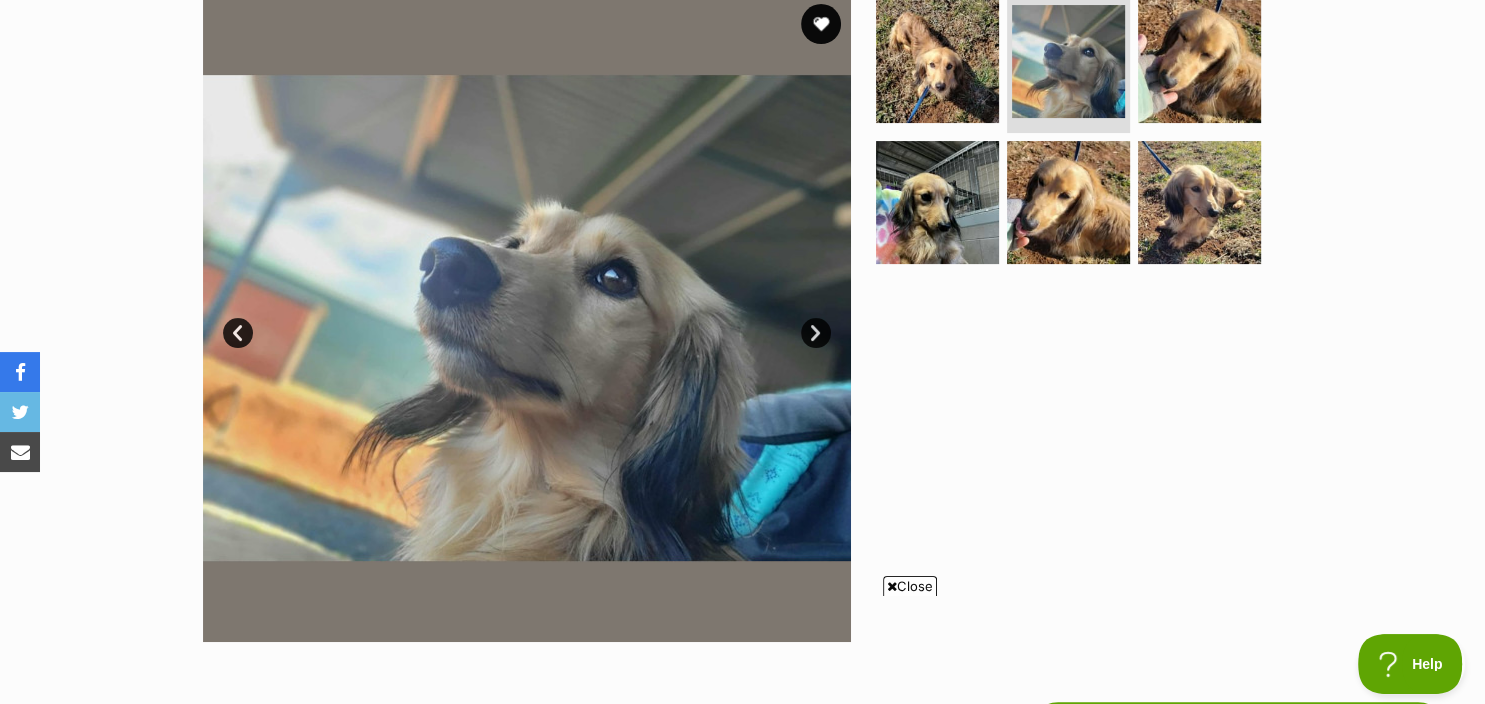click on "Next" at bounding box center [816, 333] 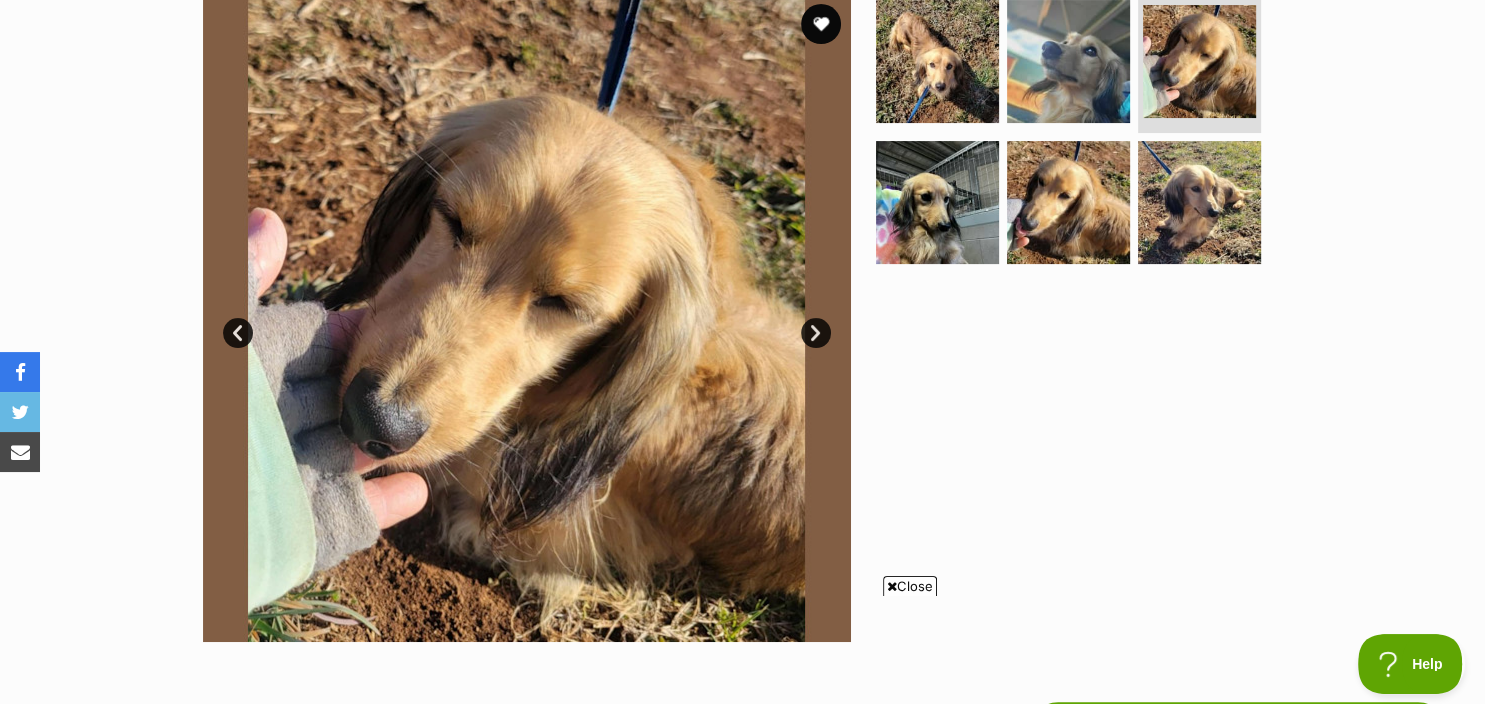 click on "Next" at bounding box center [816, 333] 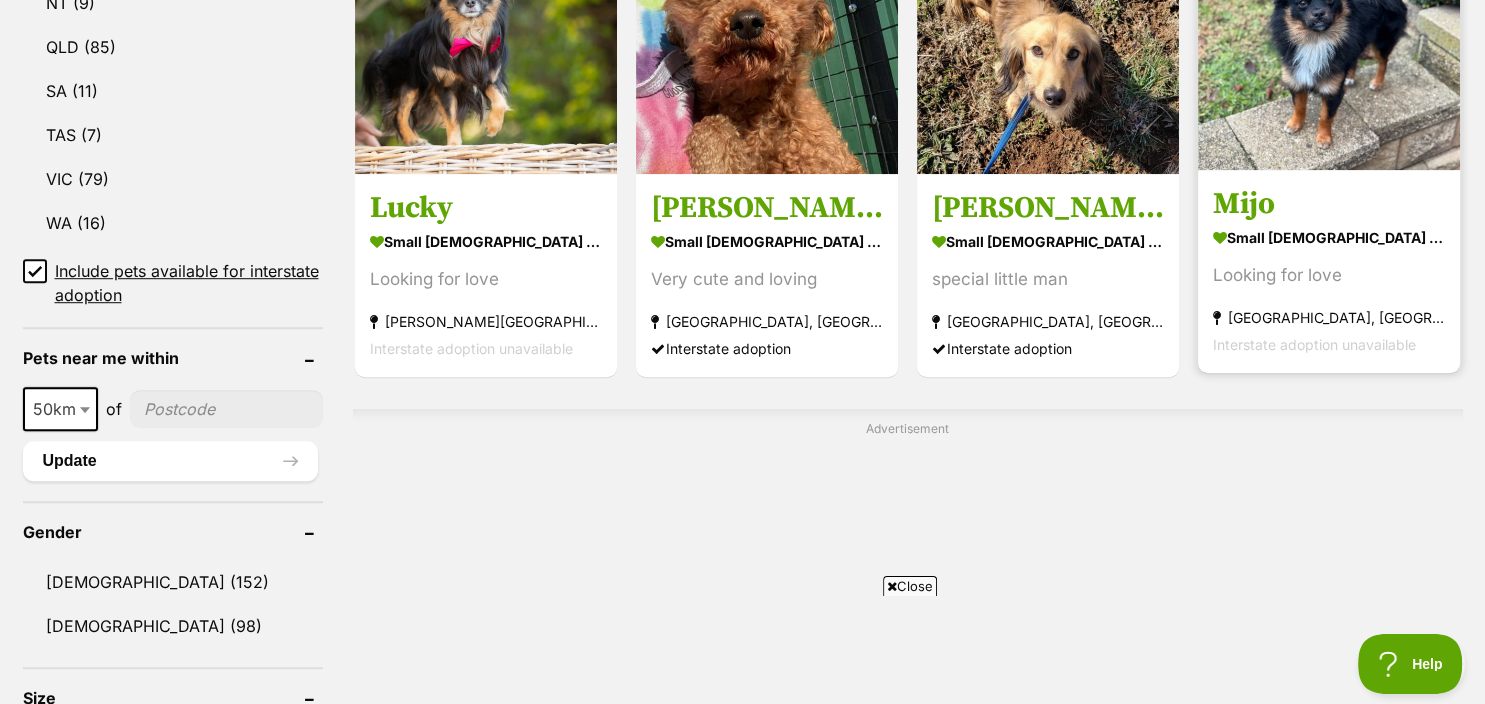 scroll, scrollTop: 1267, scrollLeft: 0, axis: vertical 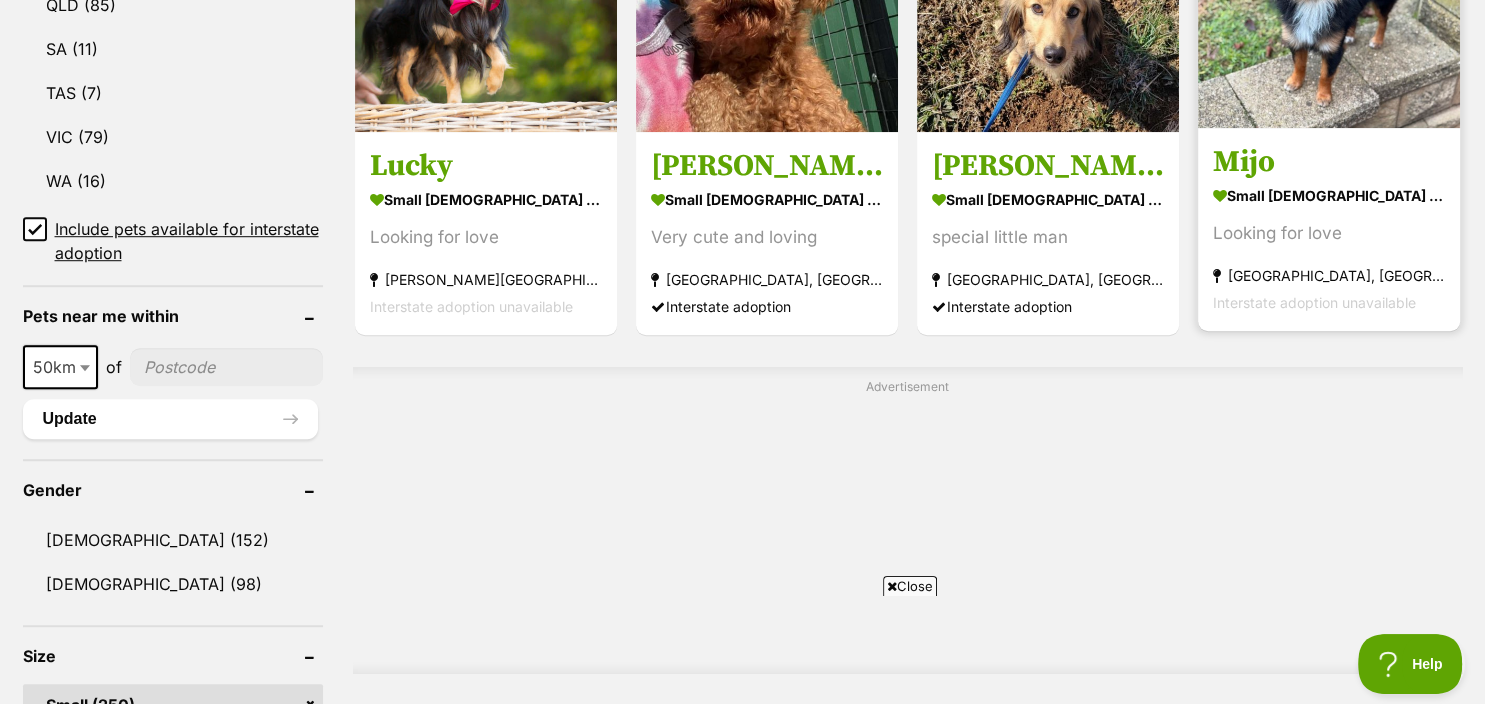 click on "small [DEMOGRAPHIC_DATA] Dog" at bounding box center [1329, 195] 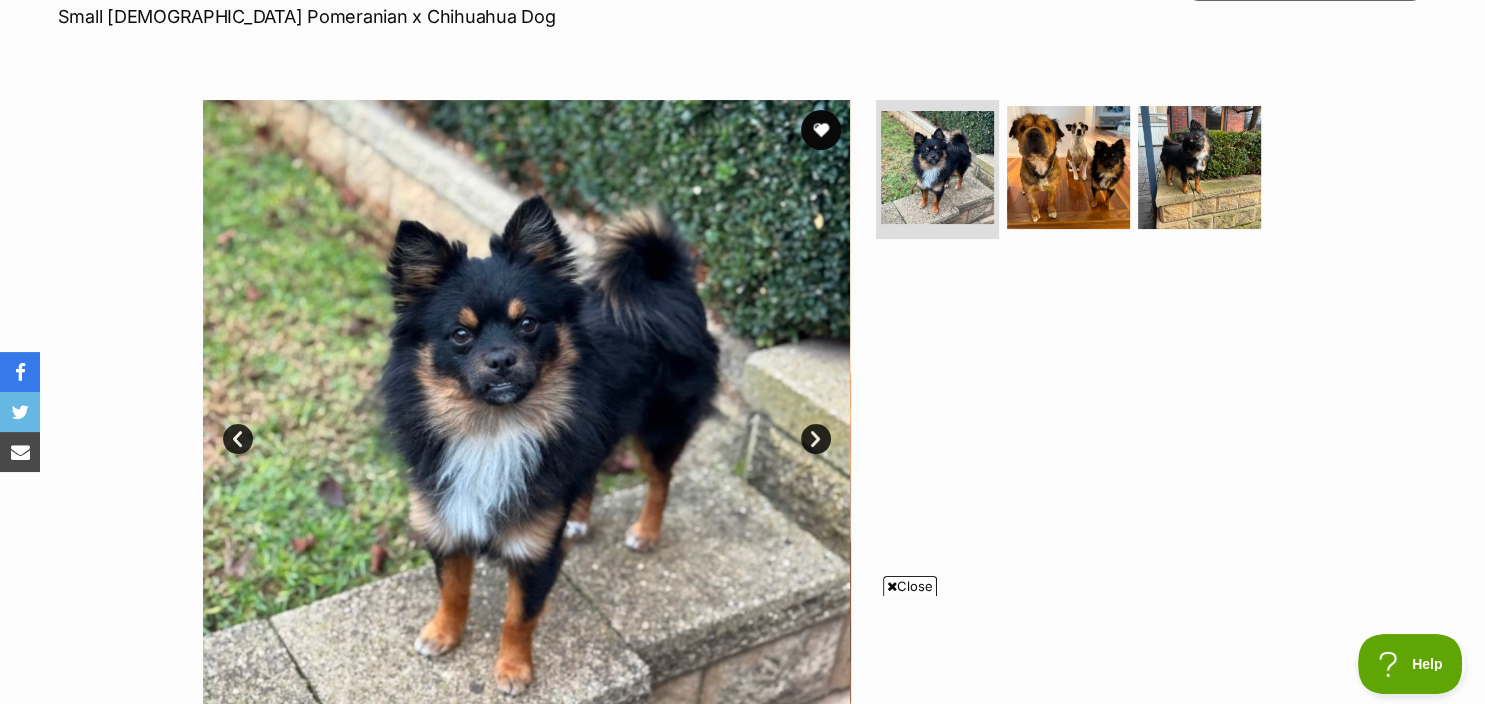 scroll, scrollTop: 0, scrollLeft: 0, axis: both 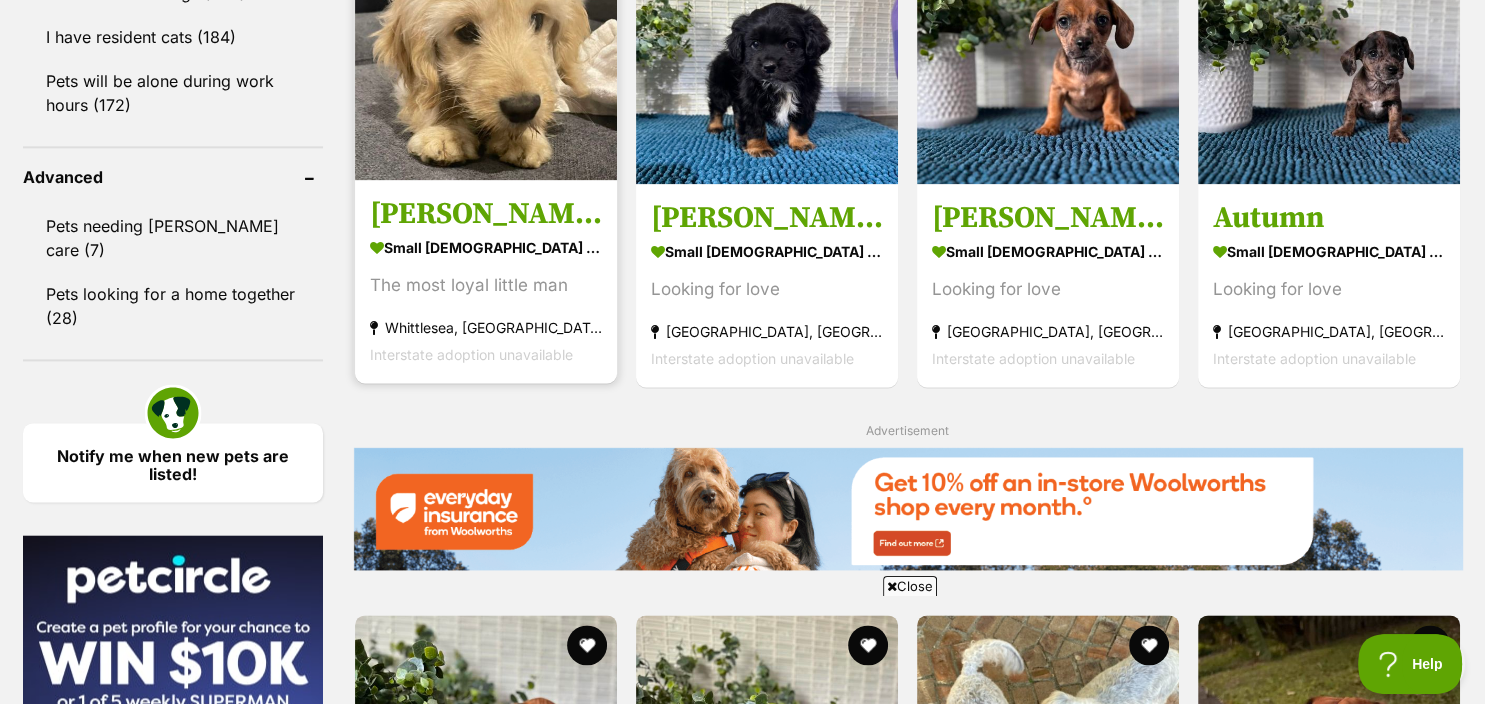 click on "small [DEMOGRAPHIC_DATA] Dog" at bounding box center (486, 247) 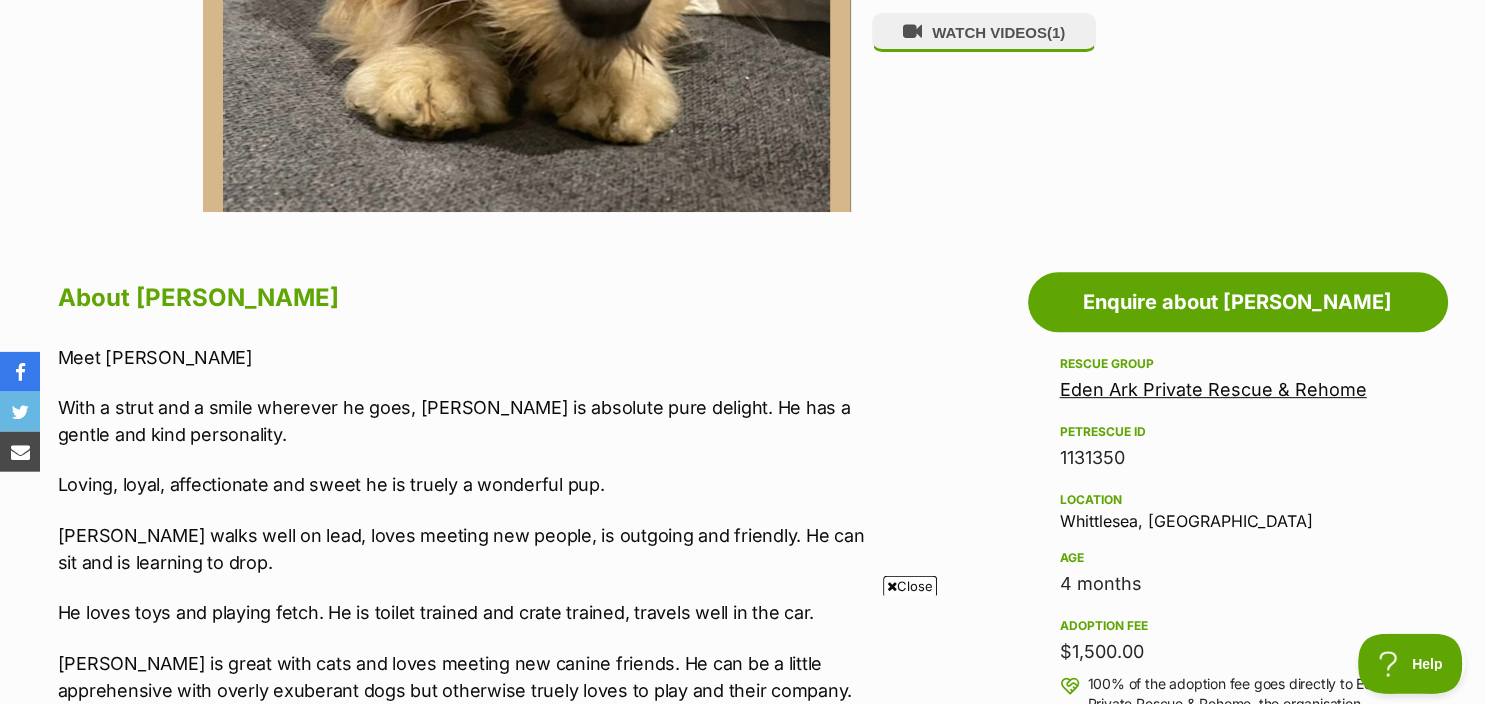 scroll, scrollTop: 1056, scrollLeft: 0, axis: vertical 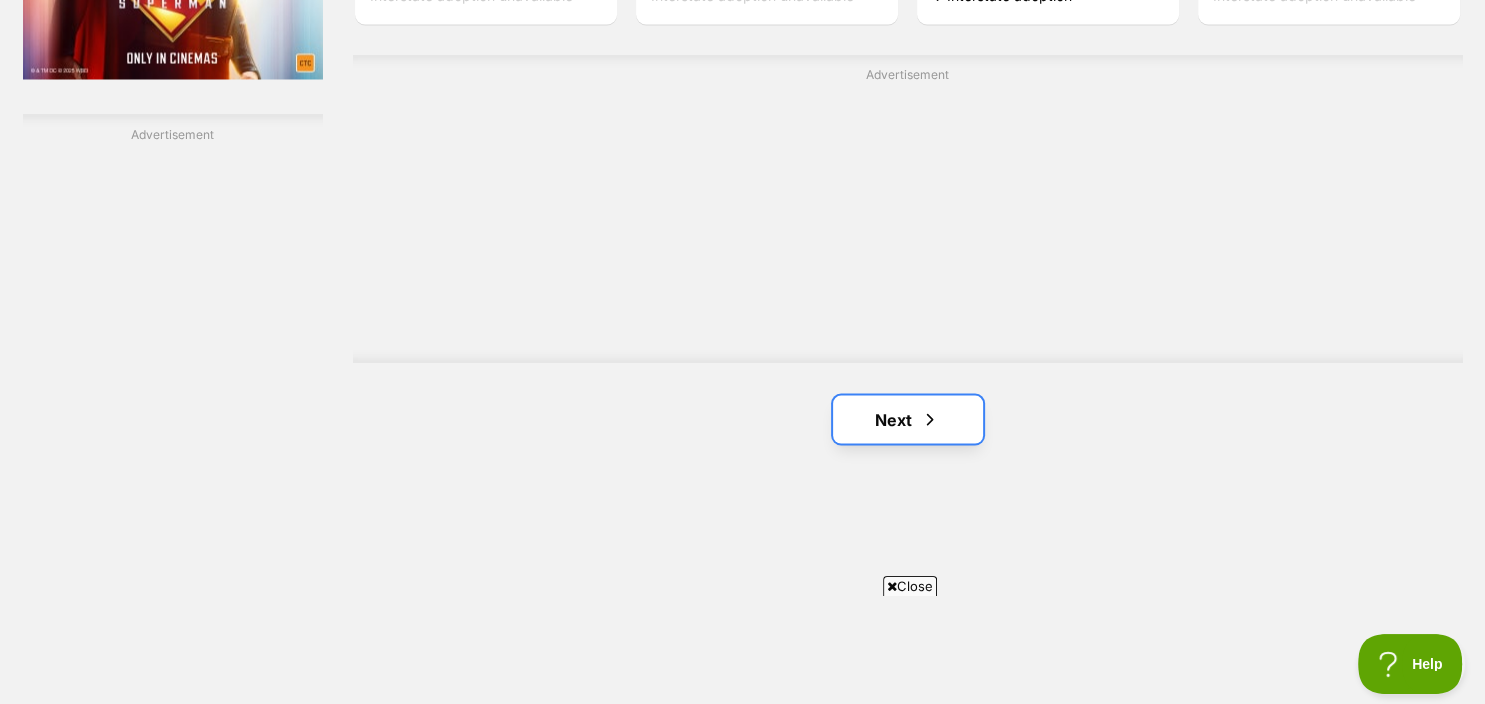 click on "Next" at bounding box center [908, 419] 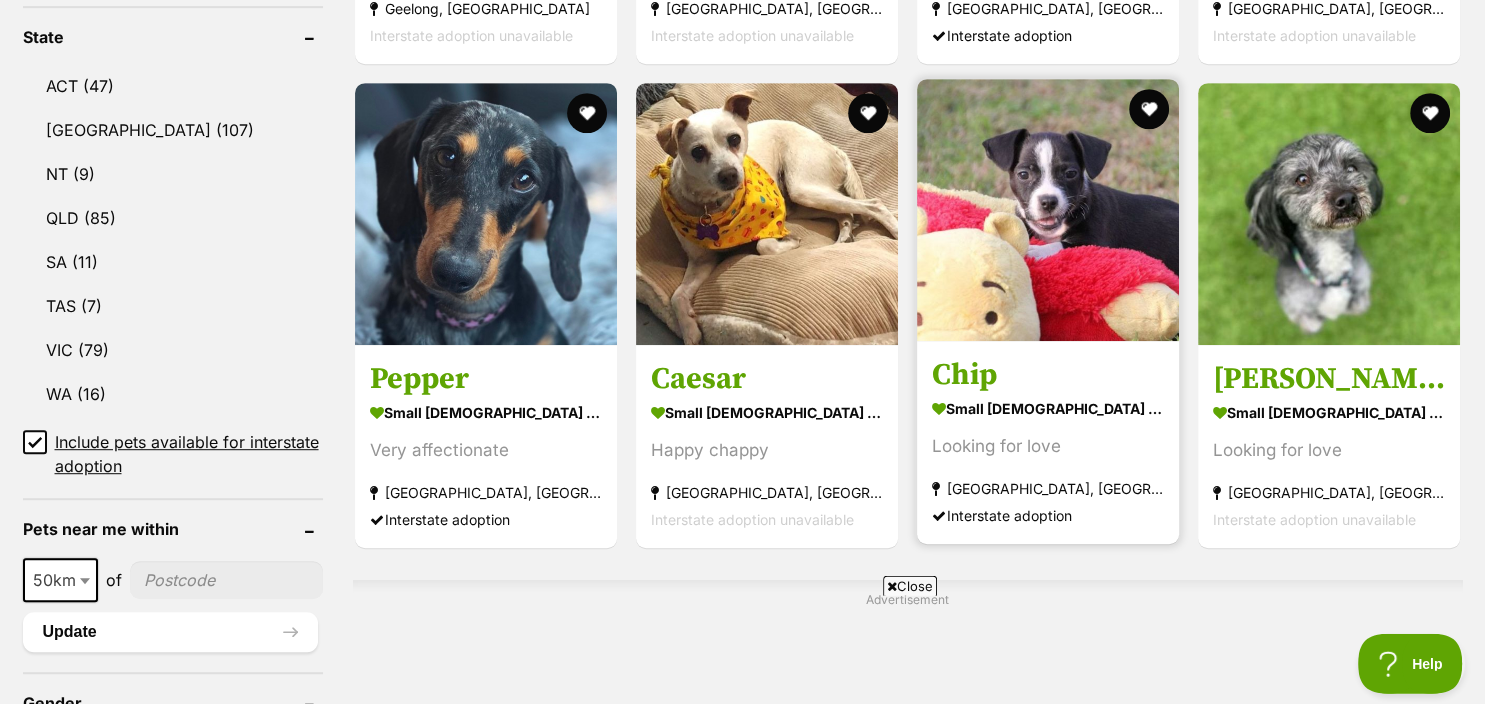 scroll, scrollTop: 1056, scrollLeft: 0, axis: vertical 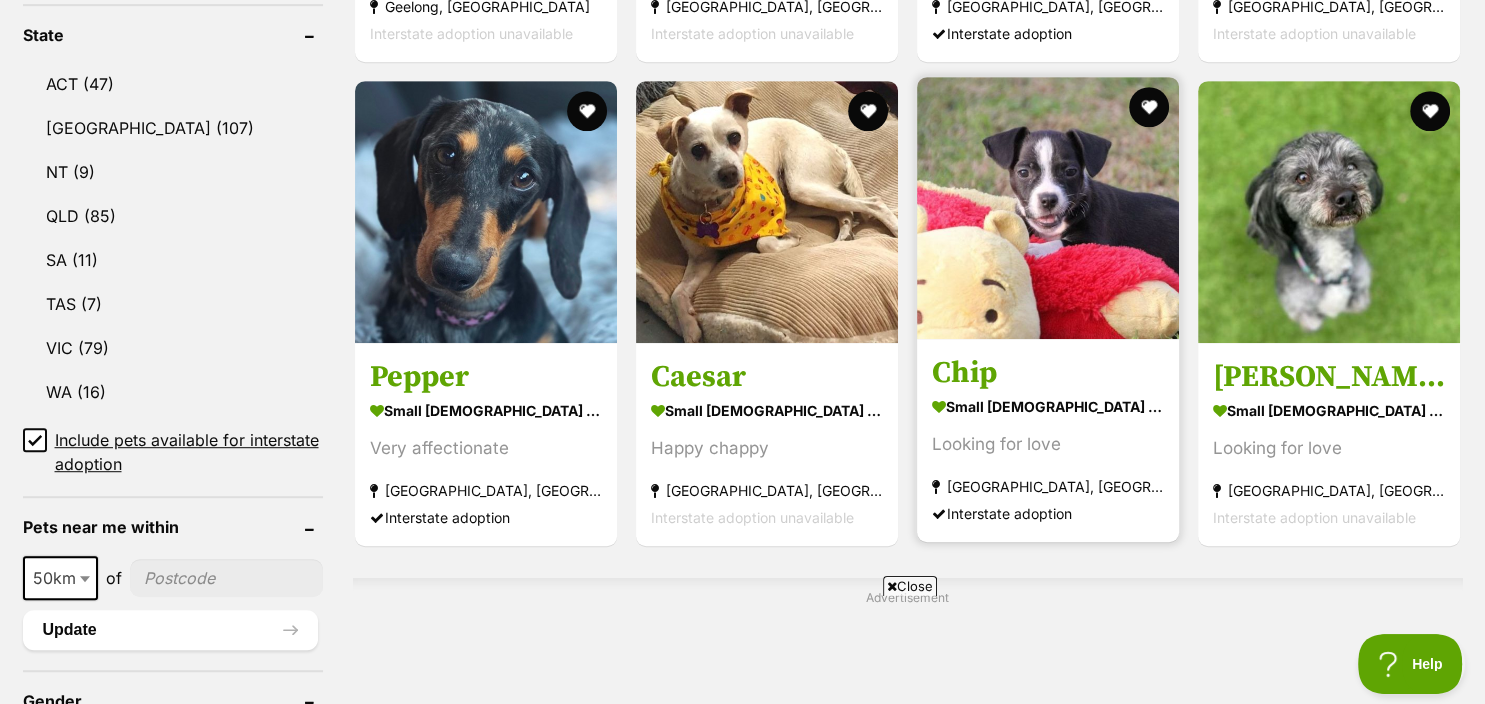 click on "small [DEMOGRAPHIC_DATA] Dog" at bounding box center [1048, 406] 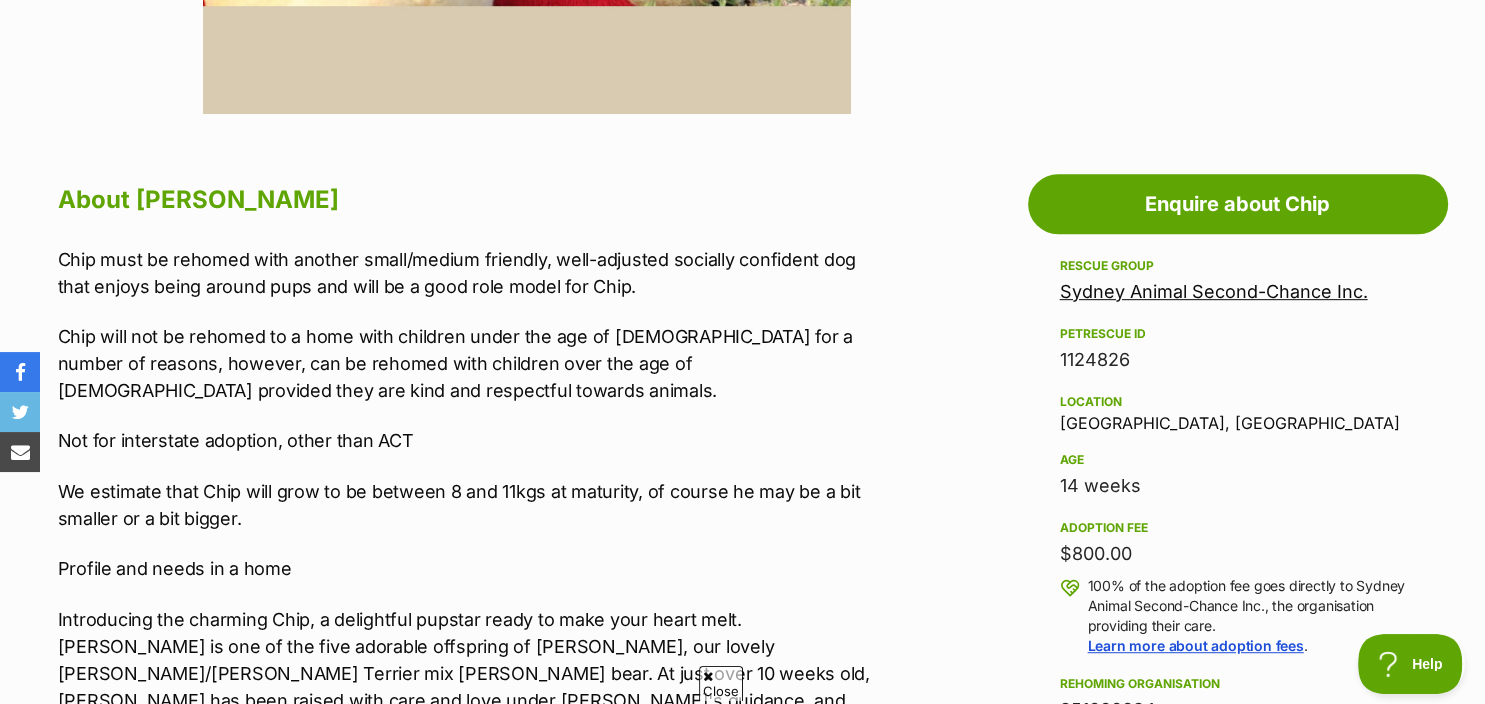 scroll, scrollTop: 0, scrollLeft: 0, axis: both 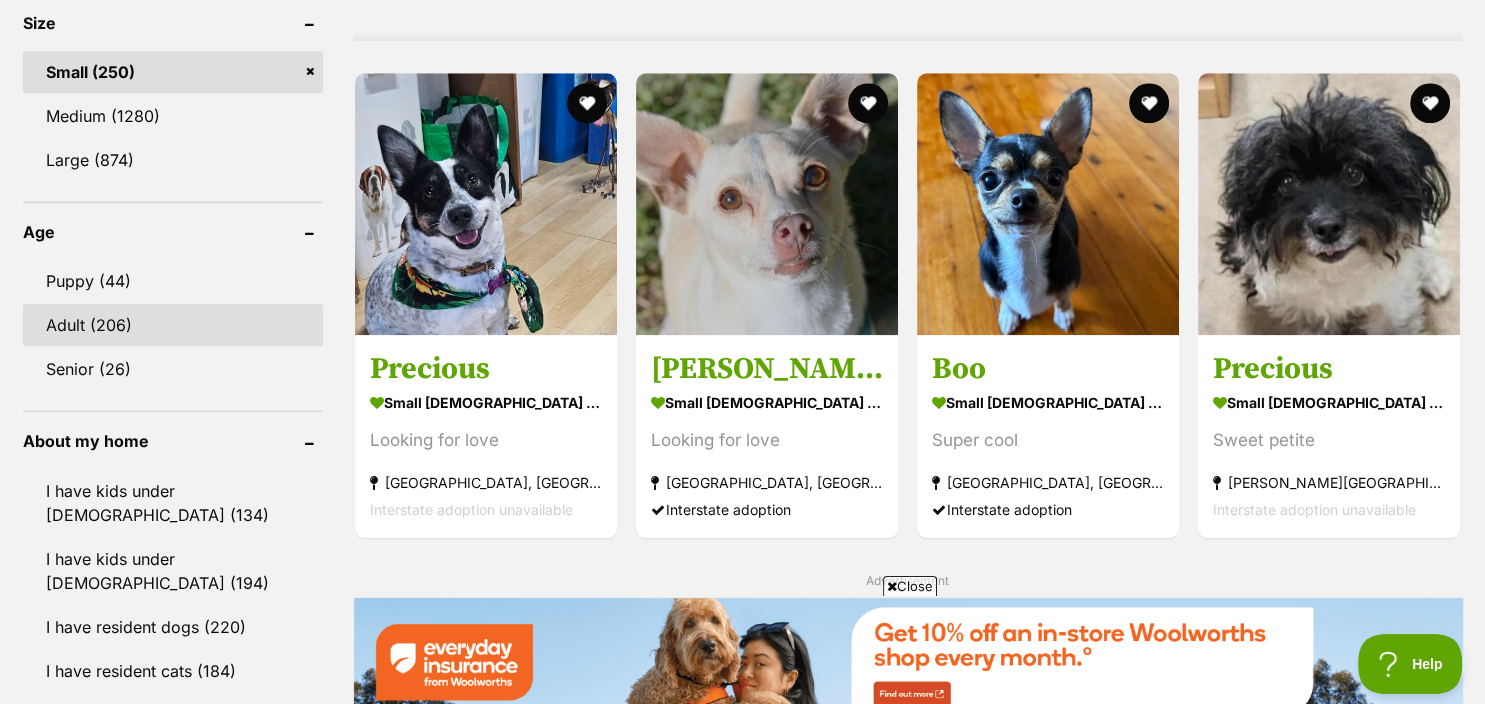 click on "Adult (206)" at bounding box center [173, 325] 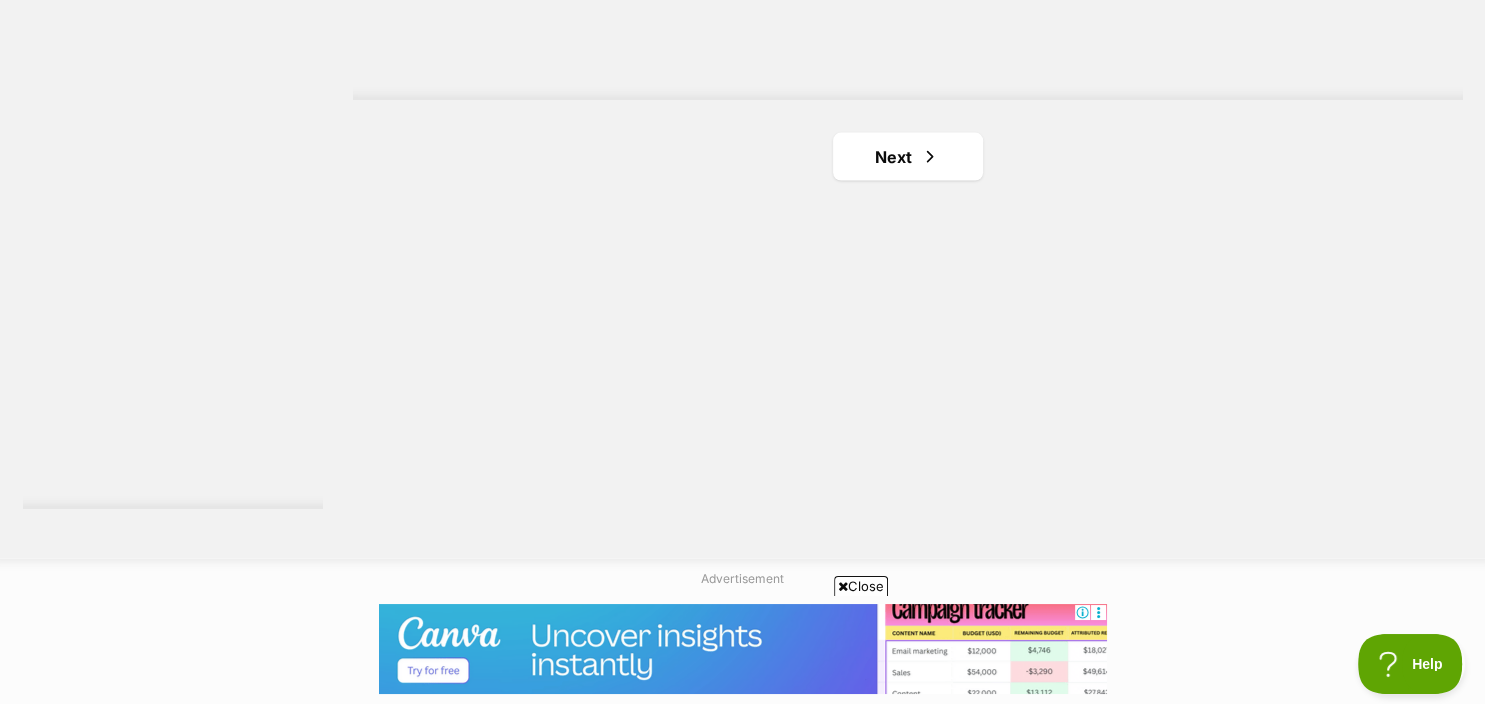 scroll, scrollTop: 3907, scrollLeft: 0, axis: vertical 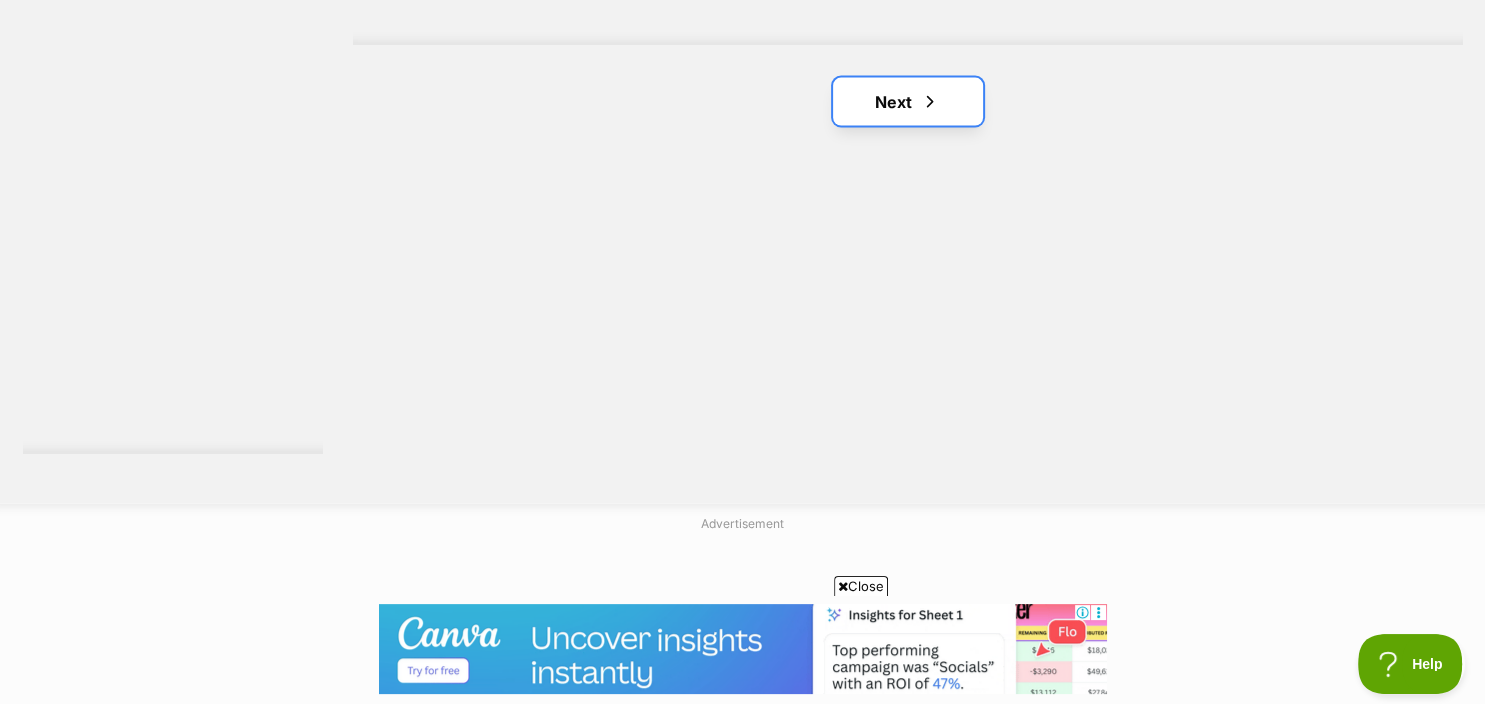 click on "Next" at bounding box center (908, 102) 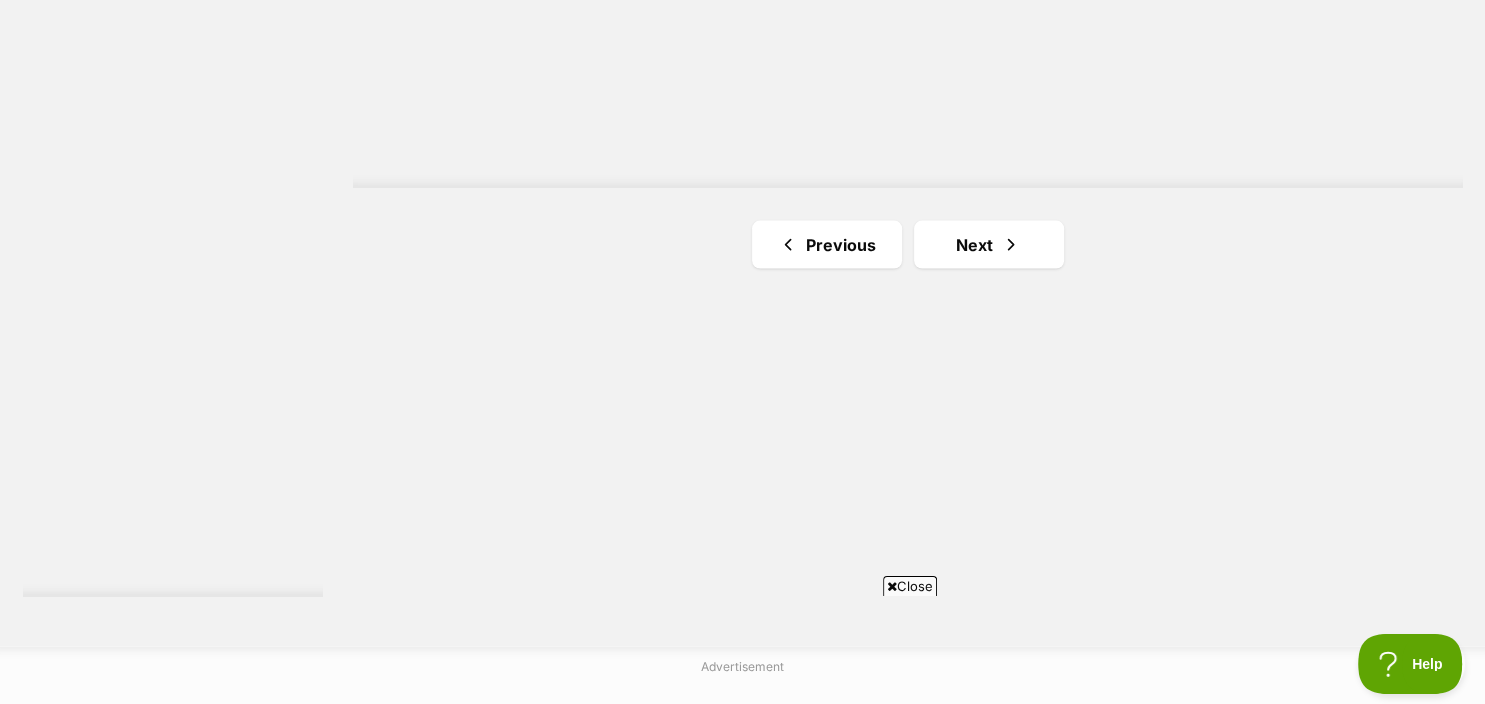 scroll, scrollTop: 3801, scrollLeft: 0, axis: vertical 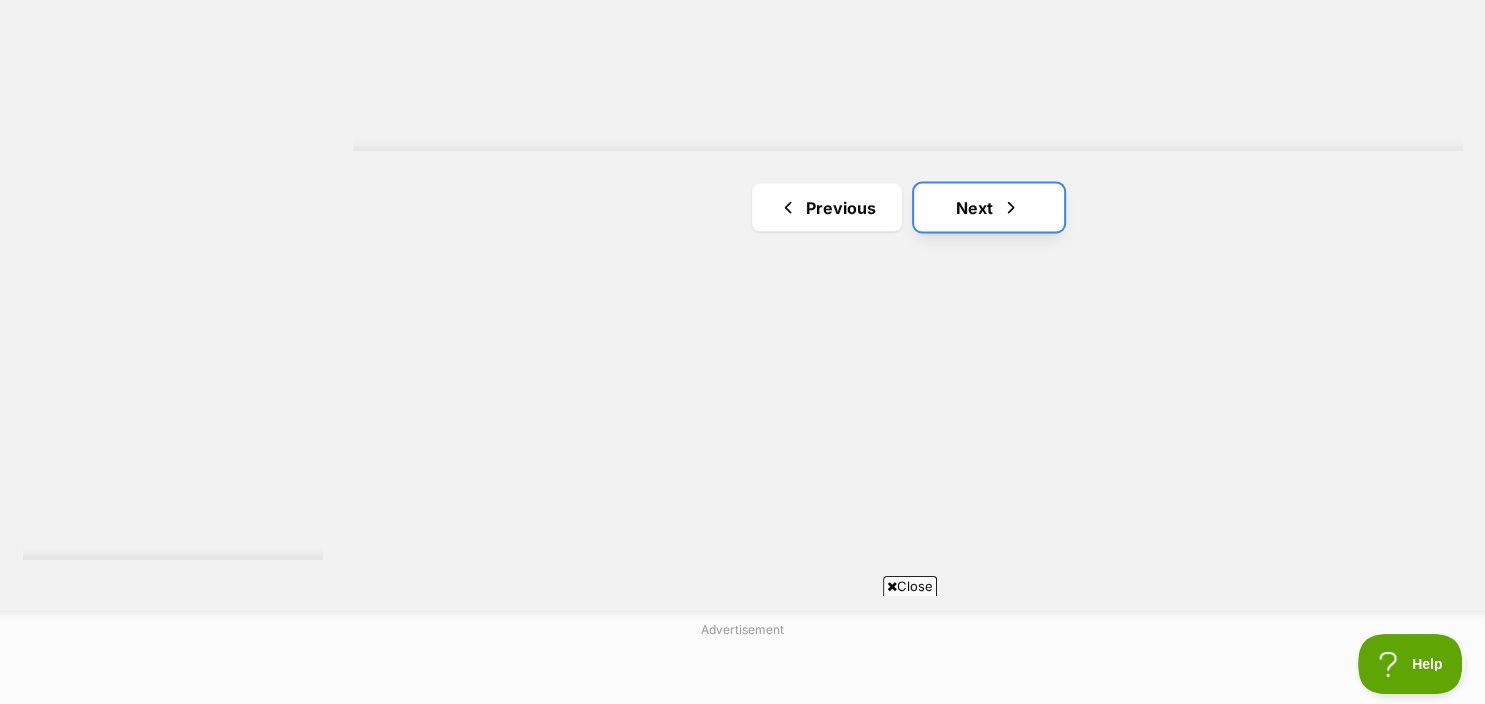 click on "Next" at bounding box center (989, 208) 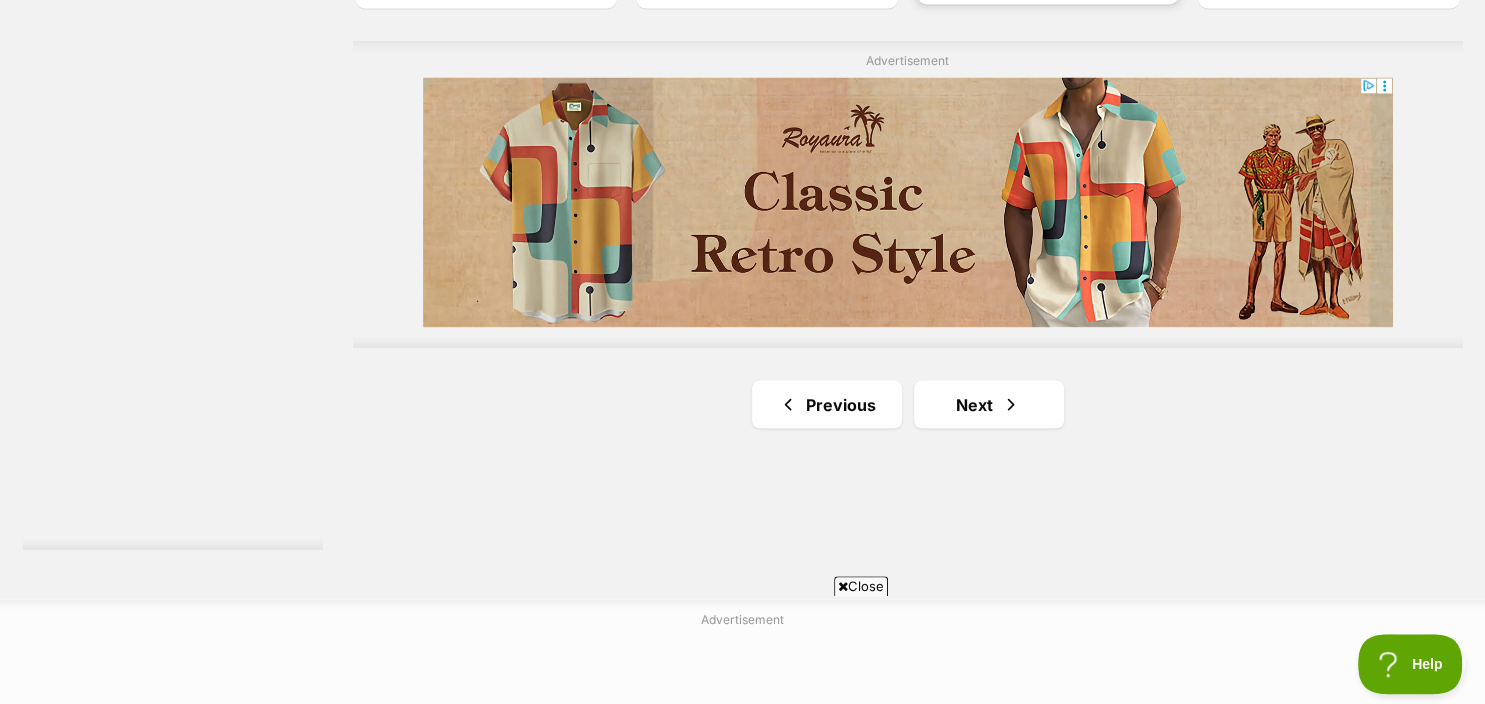 scroll, scrollTop: 3907, scrollLeft: 0, axis: vertical 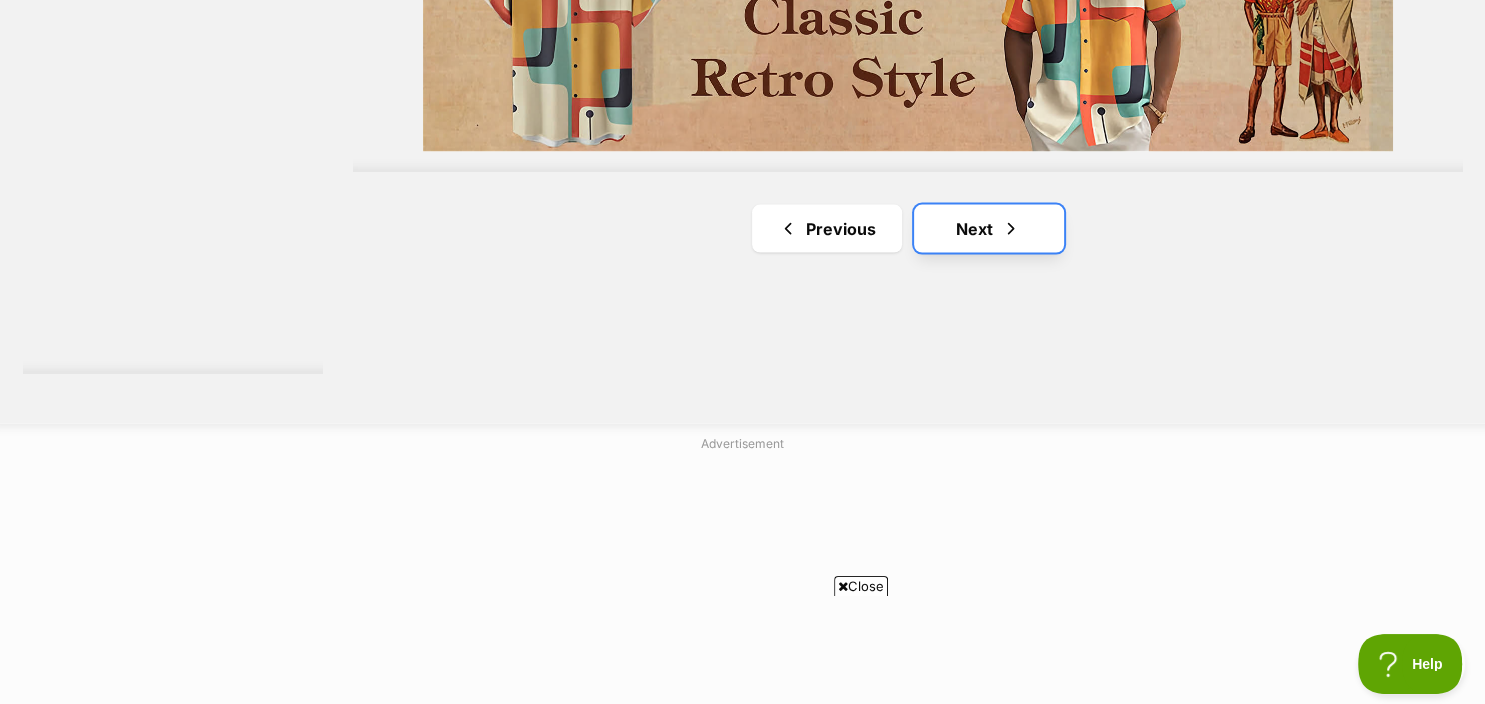 click on "Next" at bounding box center (989, 229) 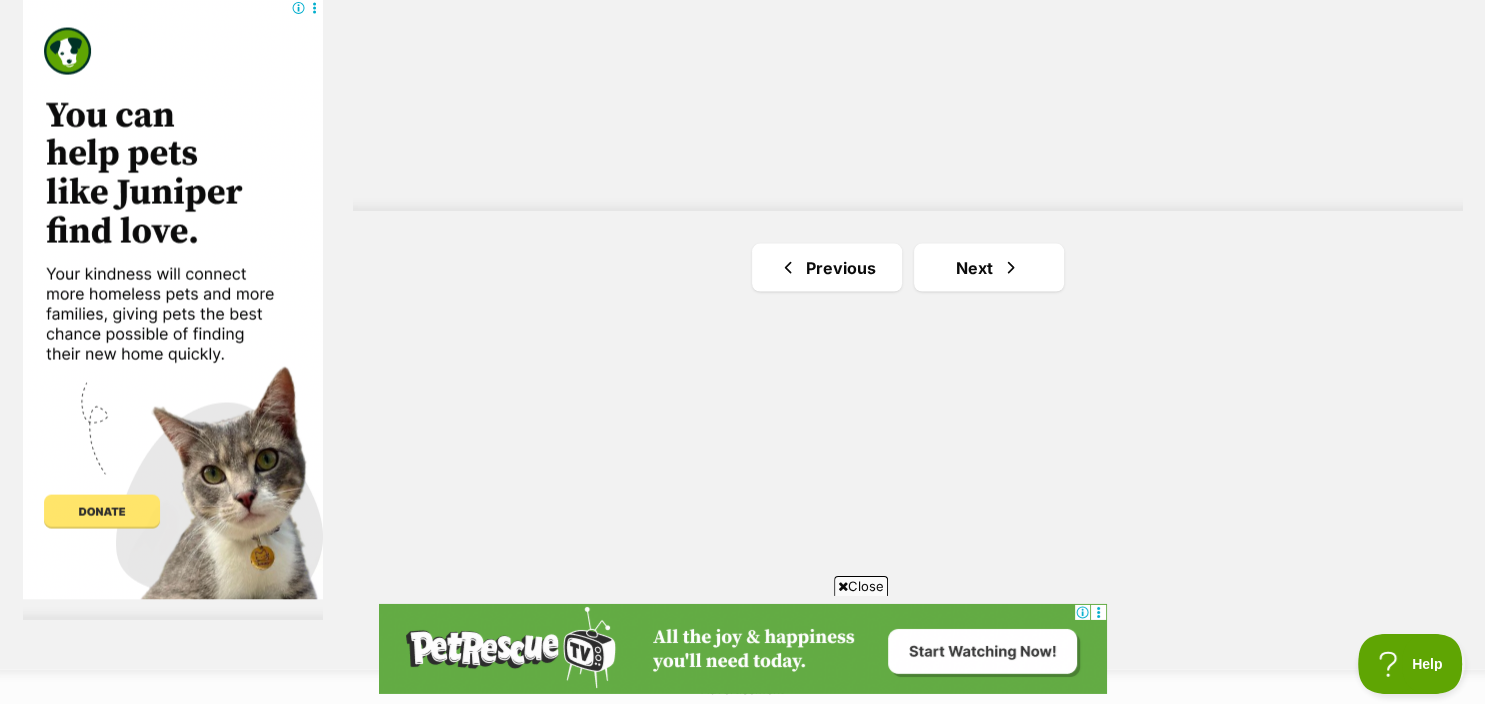 scroll, scrollTop: 3801, scrollLeft: 0, axis: vertical 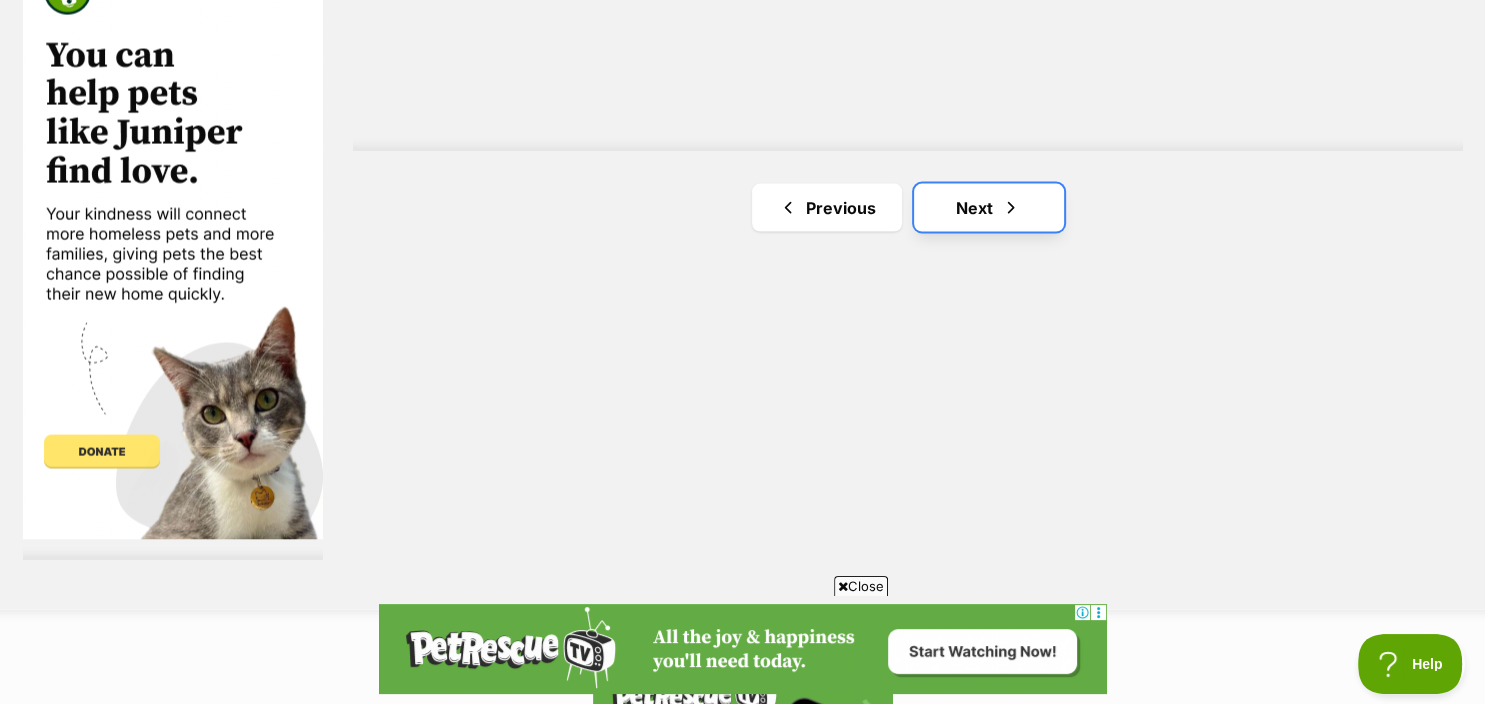 click on "Next" at bounding box center (989, 208) 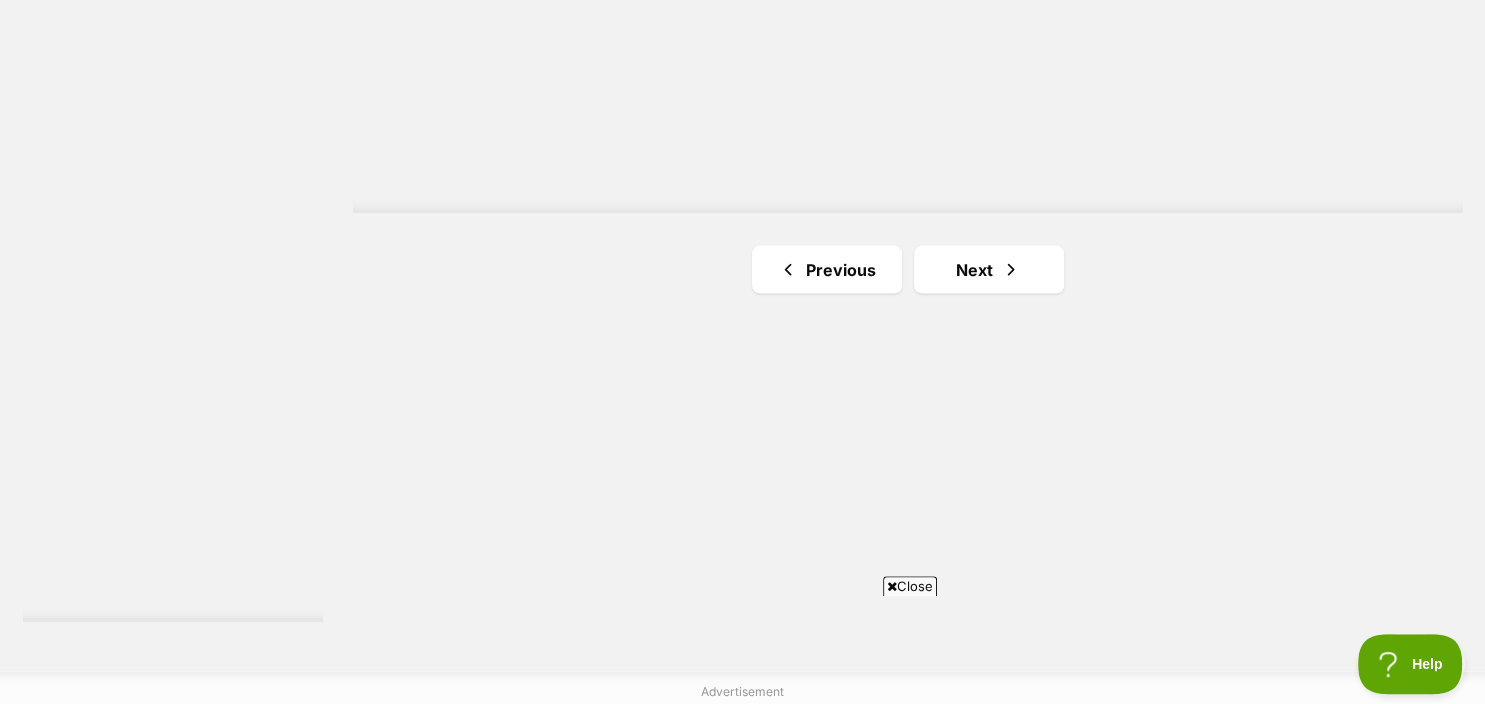 scroll, scrollTop: 3696, scrollLeft: 0, axis: vertical 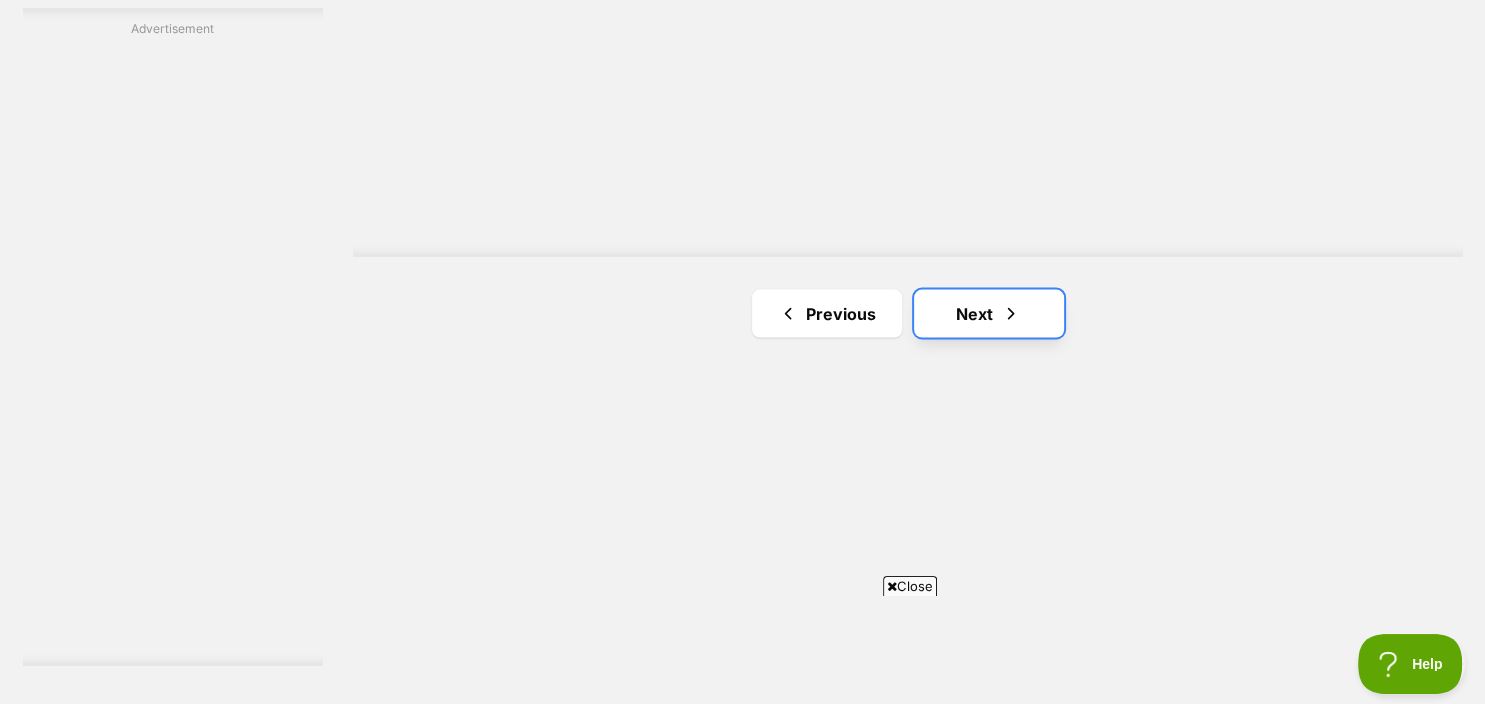 click on "Next" at bounding box center (989, 313) 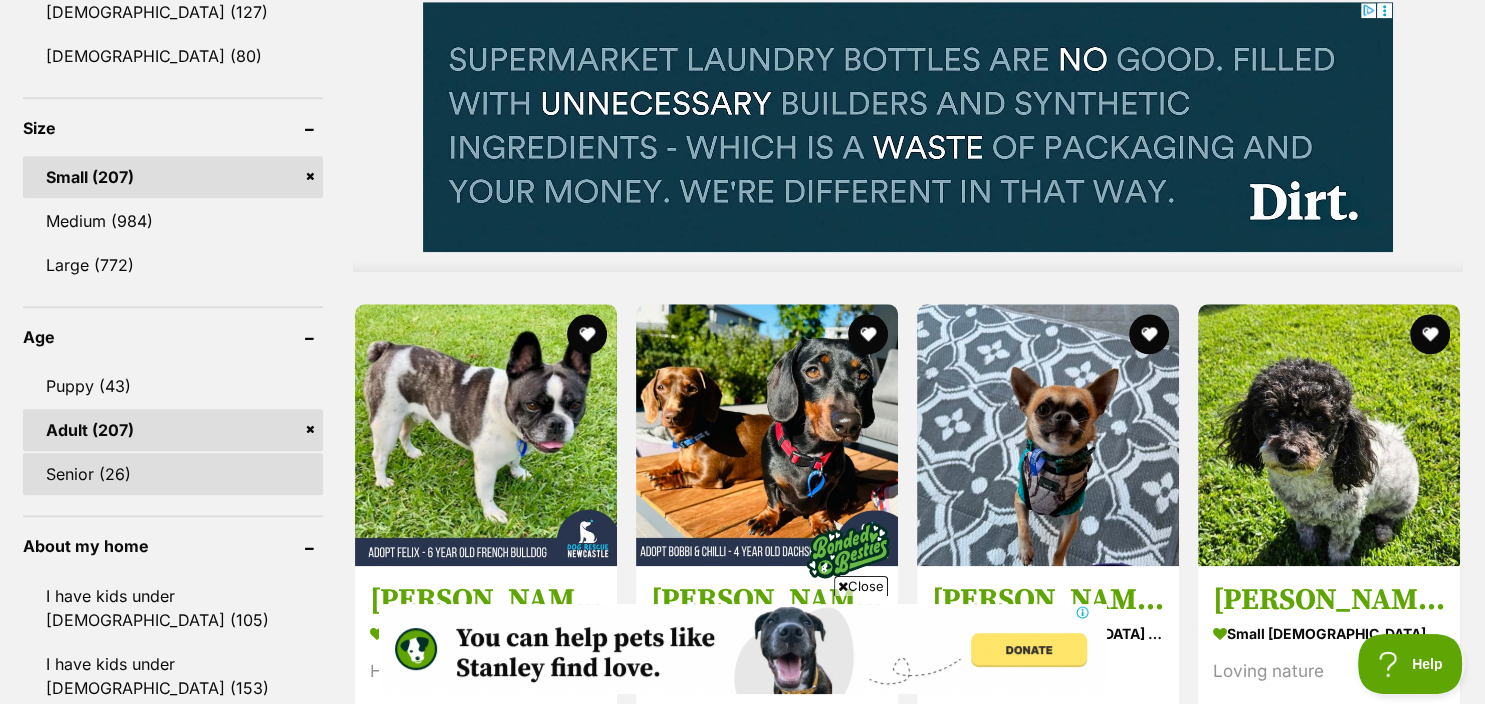 scroll, scrollTop: 0, scrollLeft: 0, axis: both 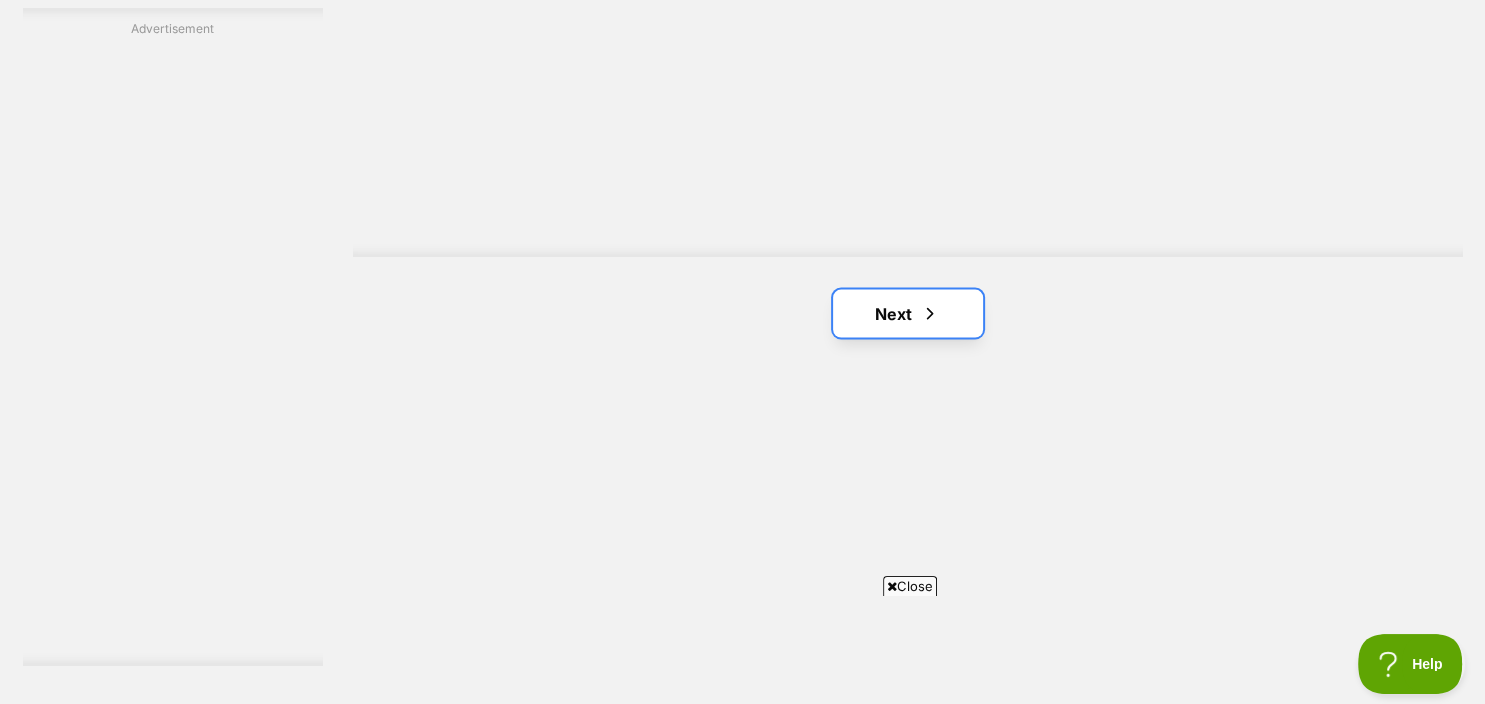 click on "Next" at bounding box center (908, 313) 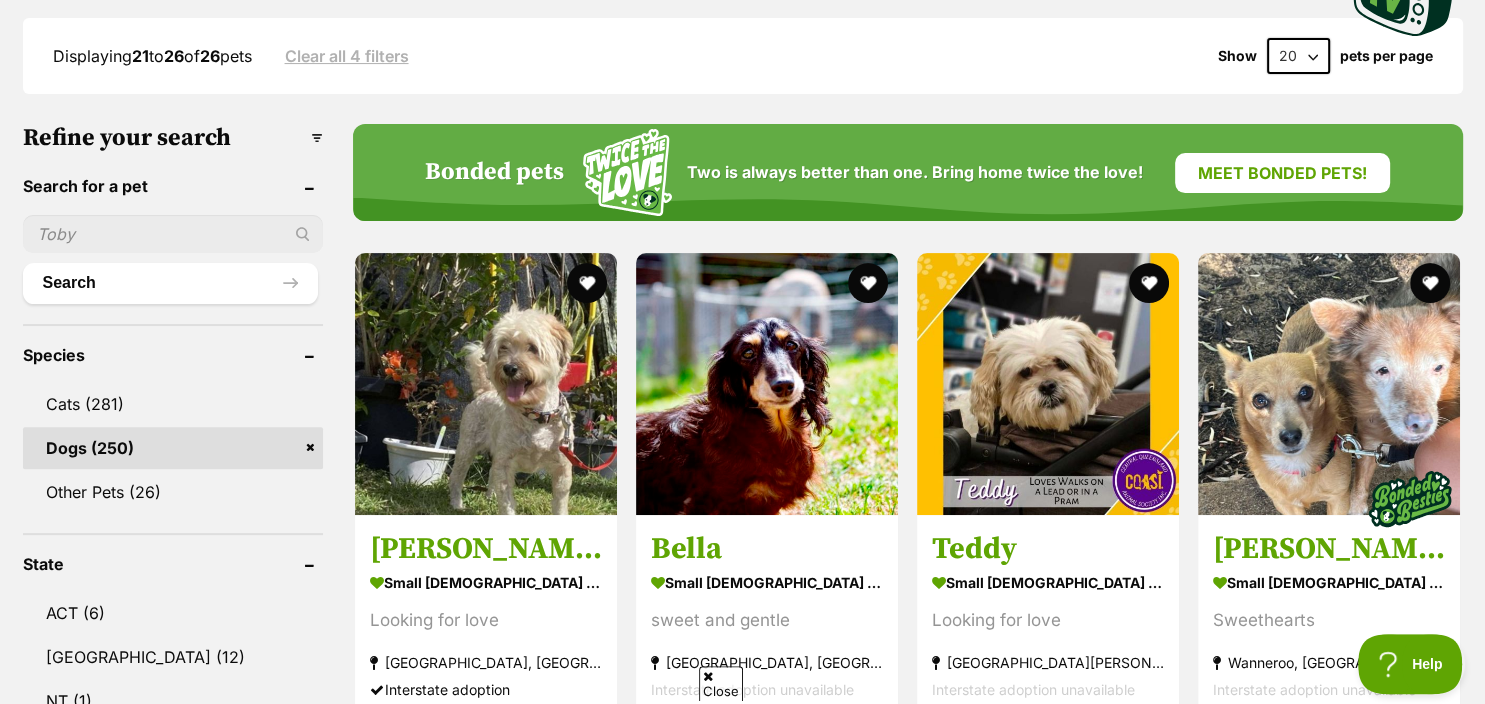 scroll, scrollTop: 633, scrollLeft: 0, axis: vertical 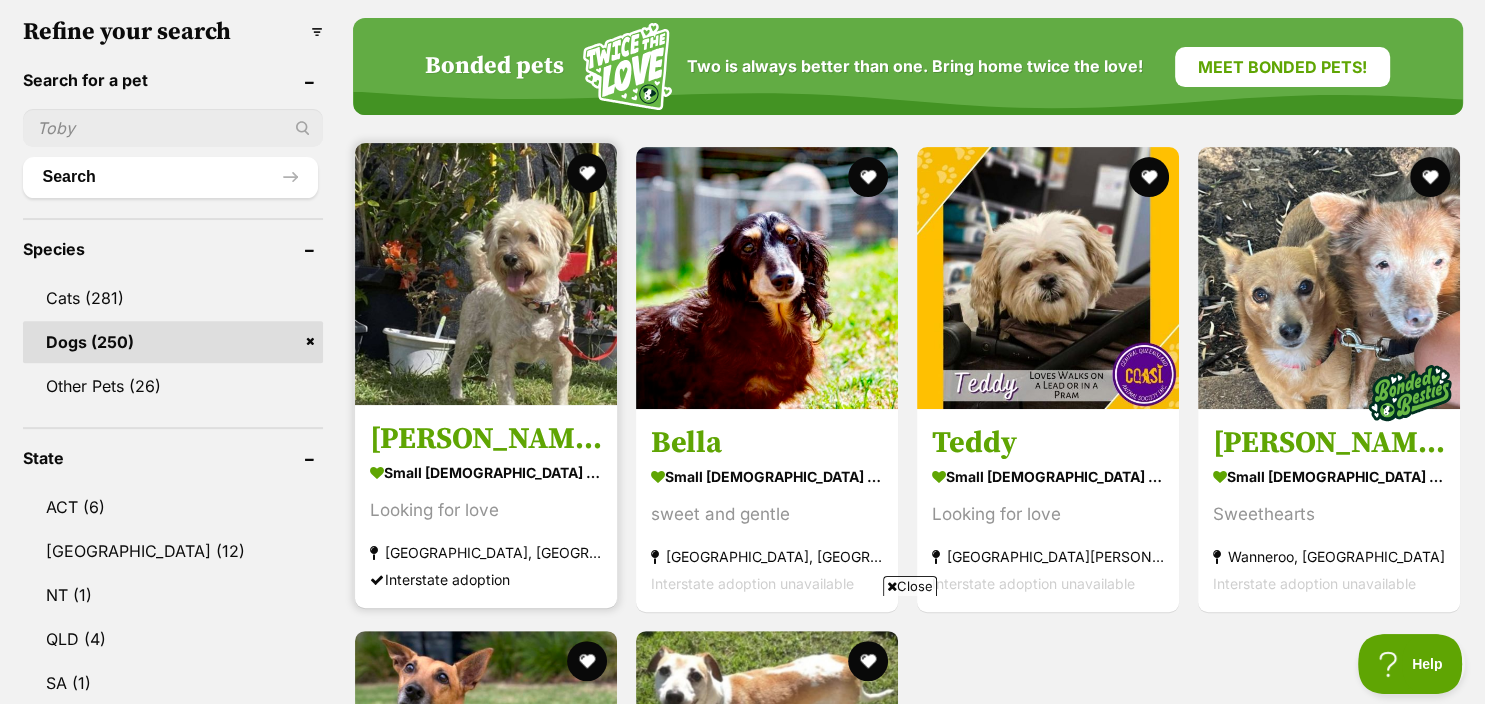 click on "small male Dog" at bounding box center (486, 472) 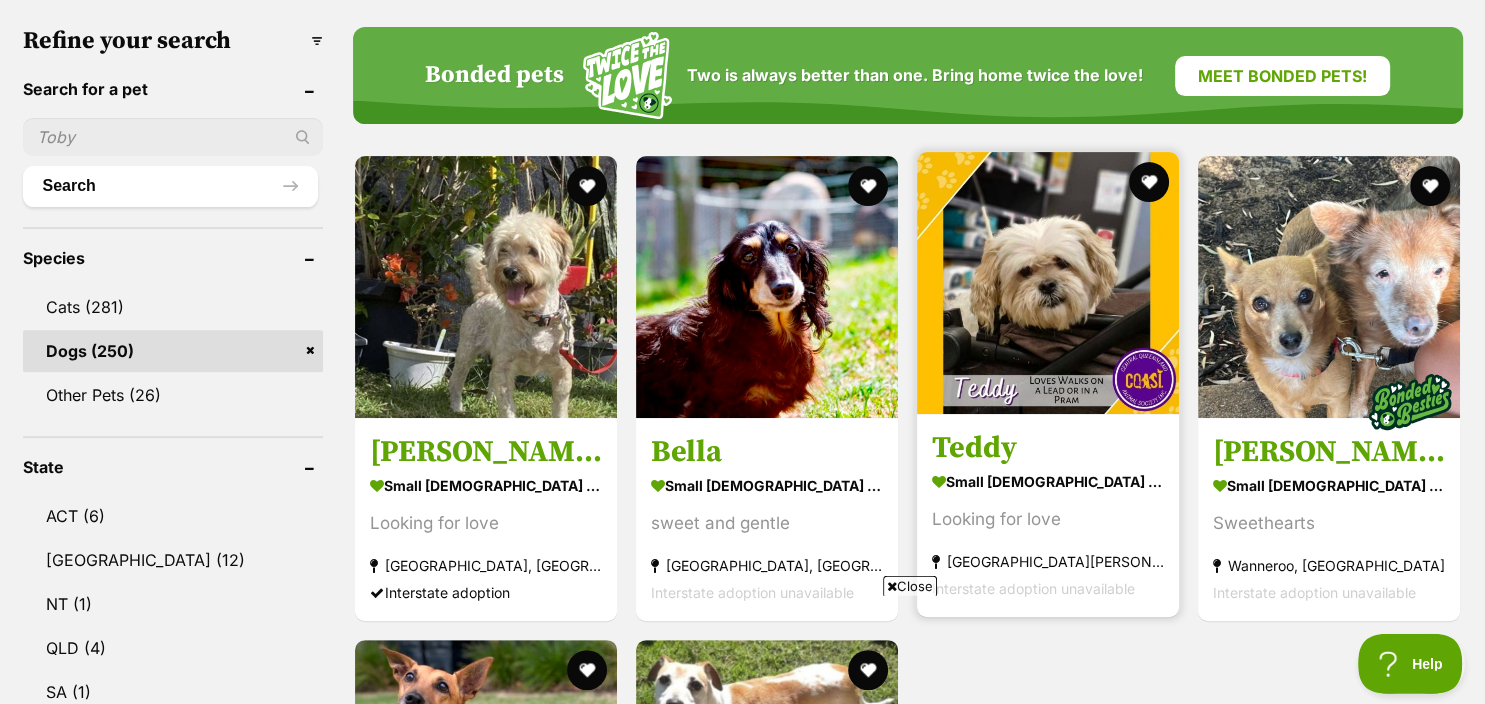 scroll, scrollTop: 633, scrollLeft: 0, axis: vertical 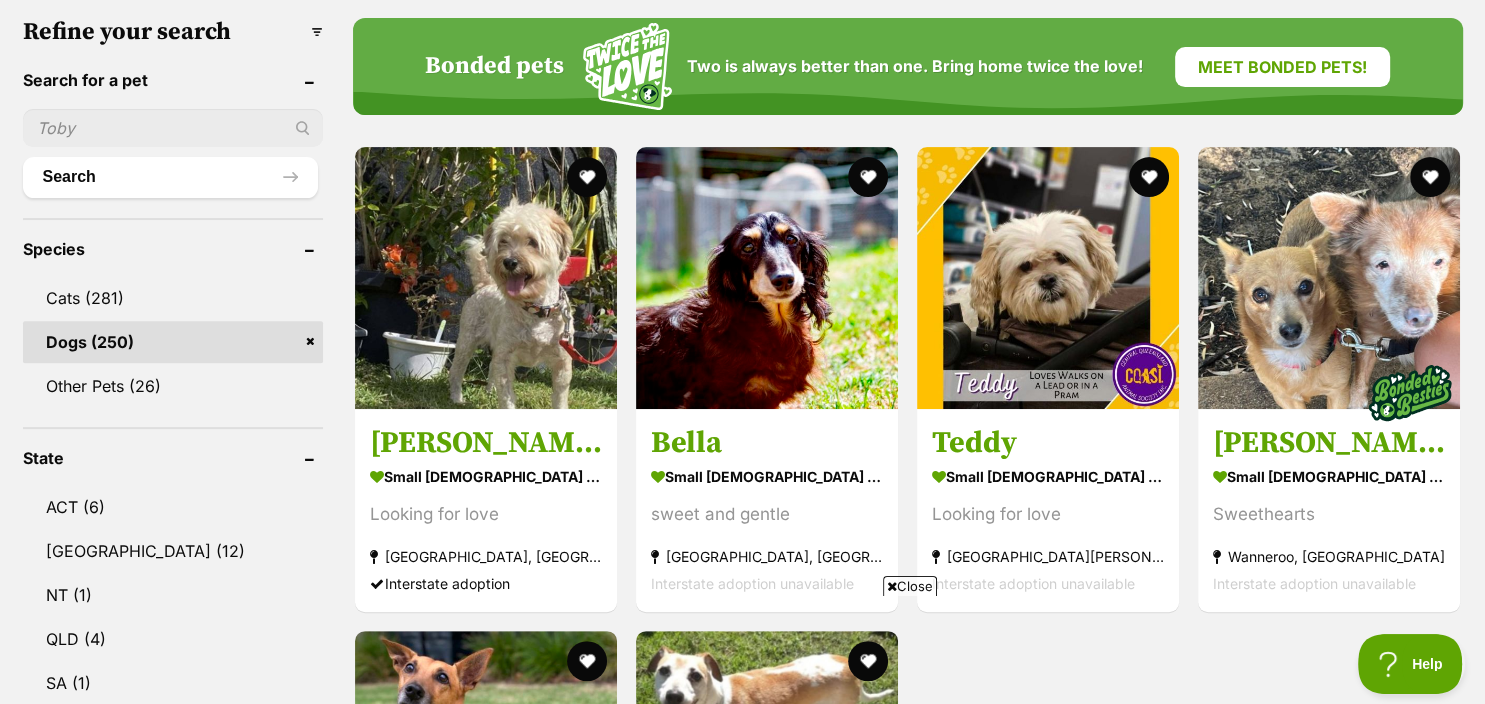 click on "Dogs (250)" at bounding box center [173, 342] 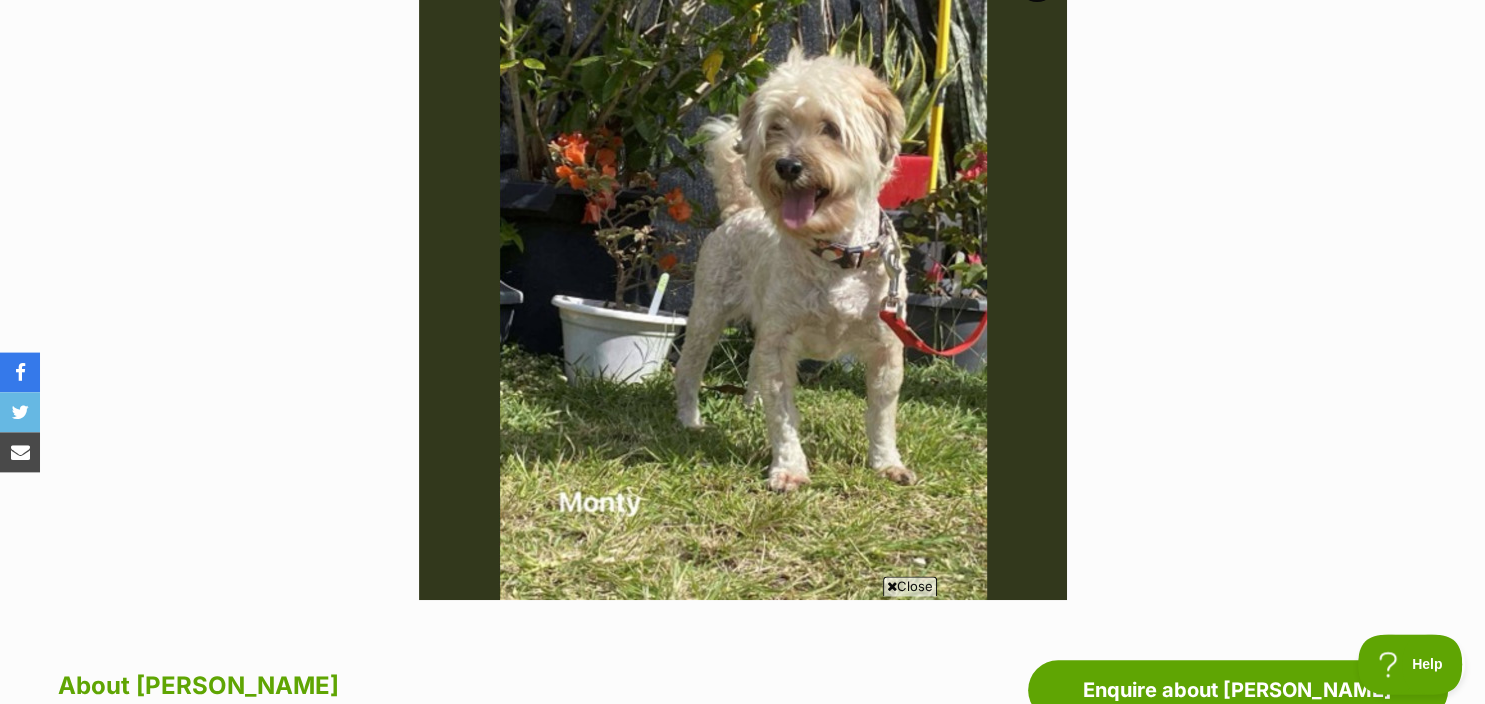 scroll, scrollTop: 422, scrollLeft: 0, axis: vertical 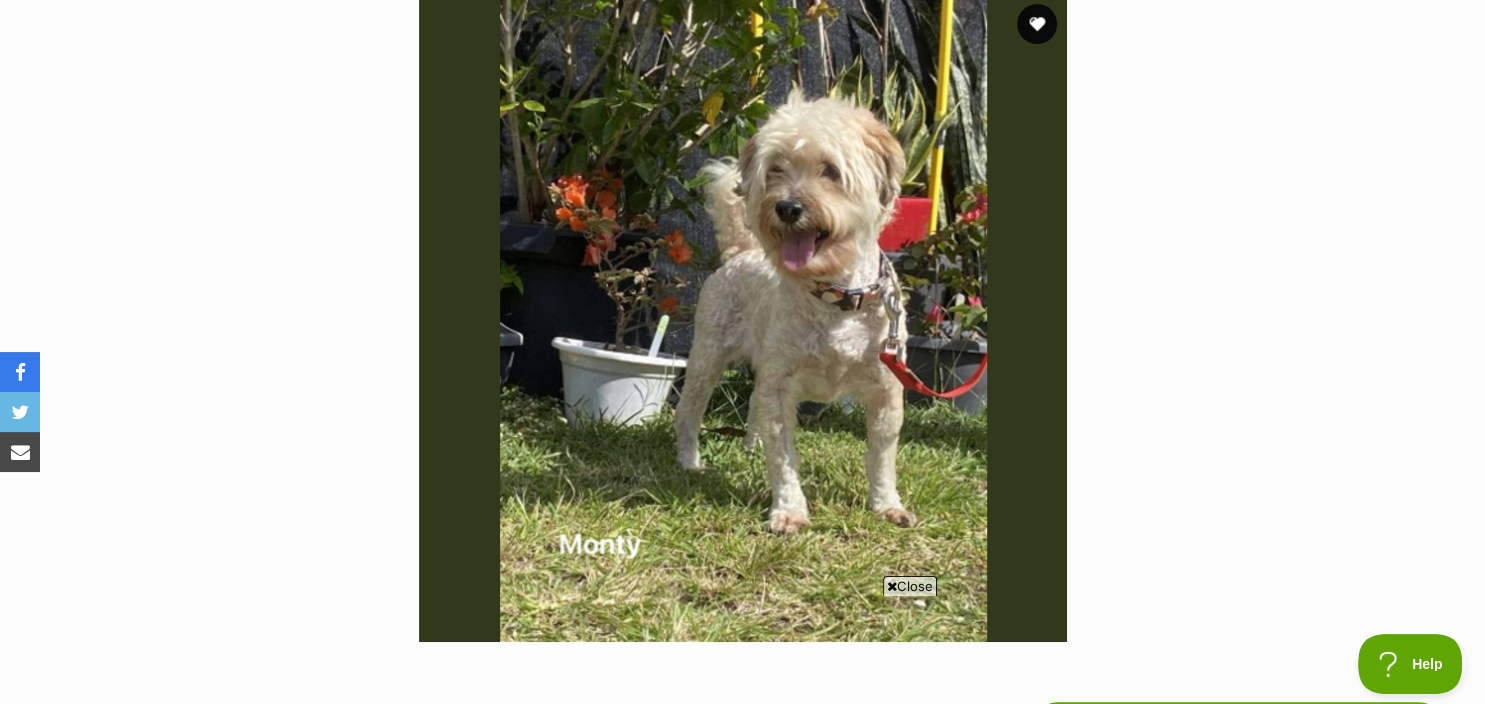 click at bounding box center [743, 318] 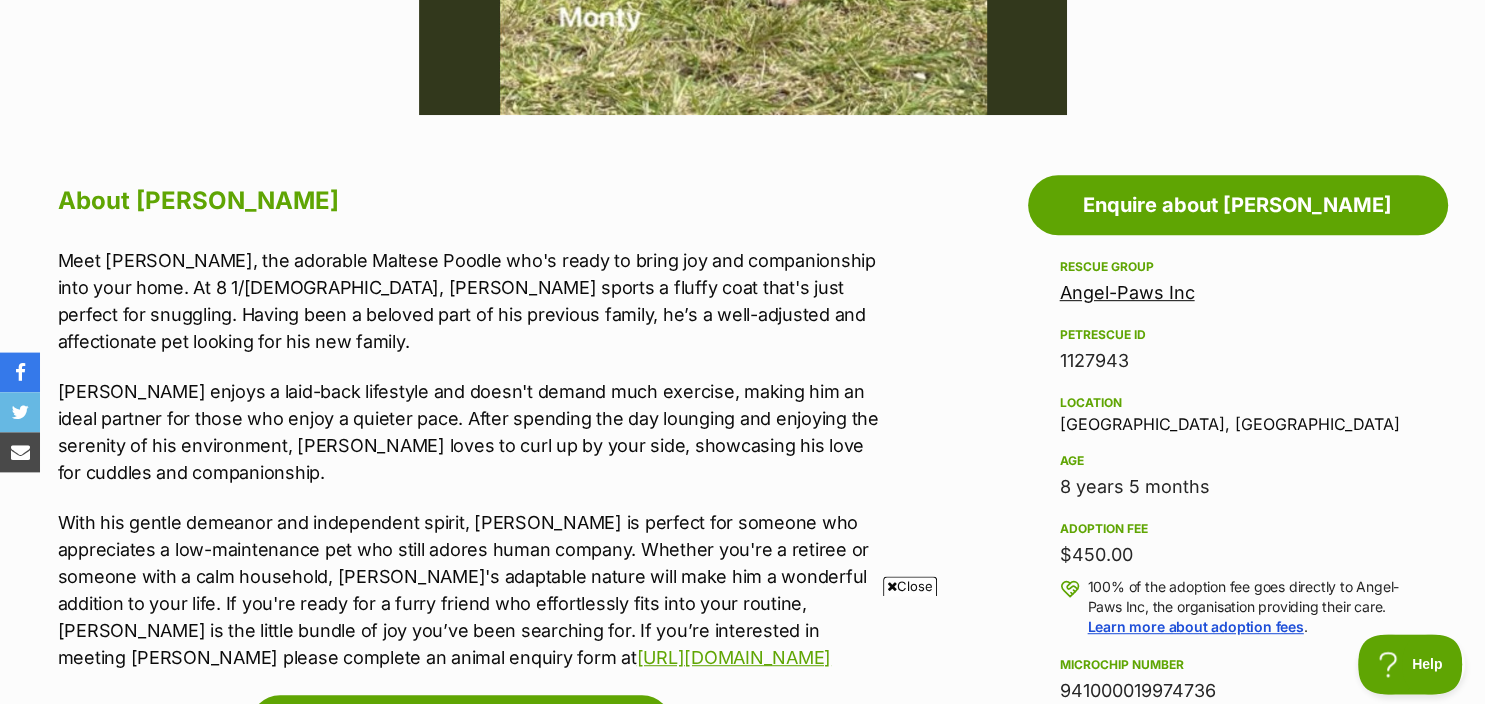scroll, scrollTop: 950, scrollLeft: 0, axis: vertical 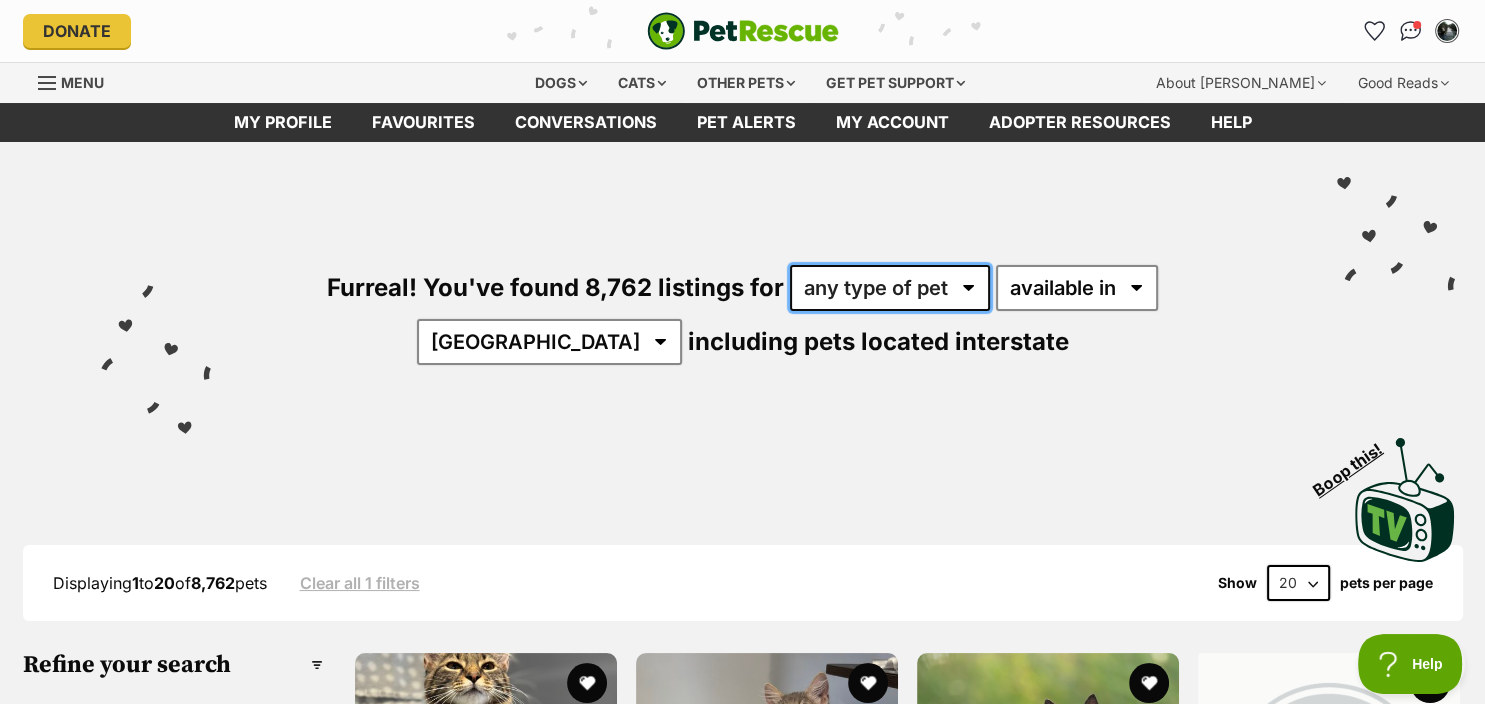 click on "any type of pet
cats
dogs
other pets" at bounding box center (890, 288) 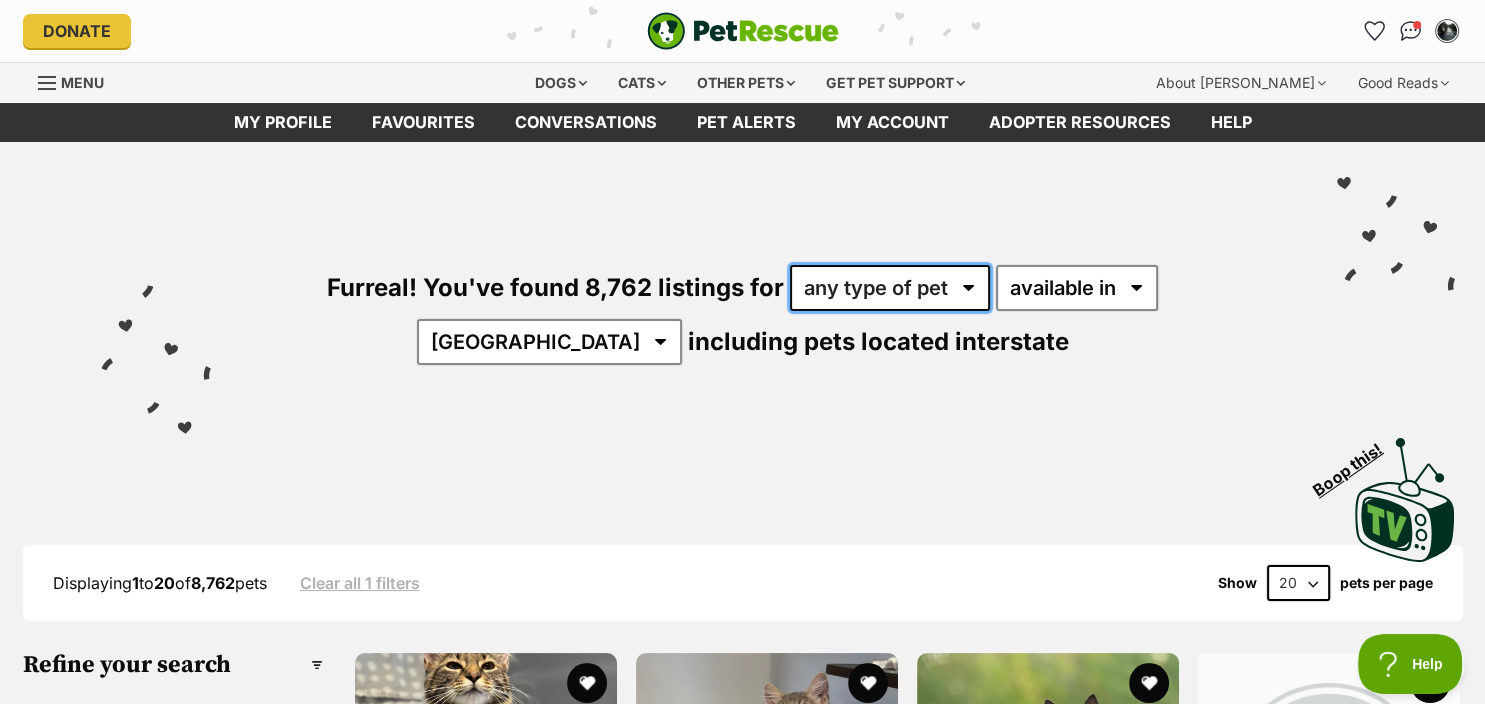select on "Dogs" 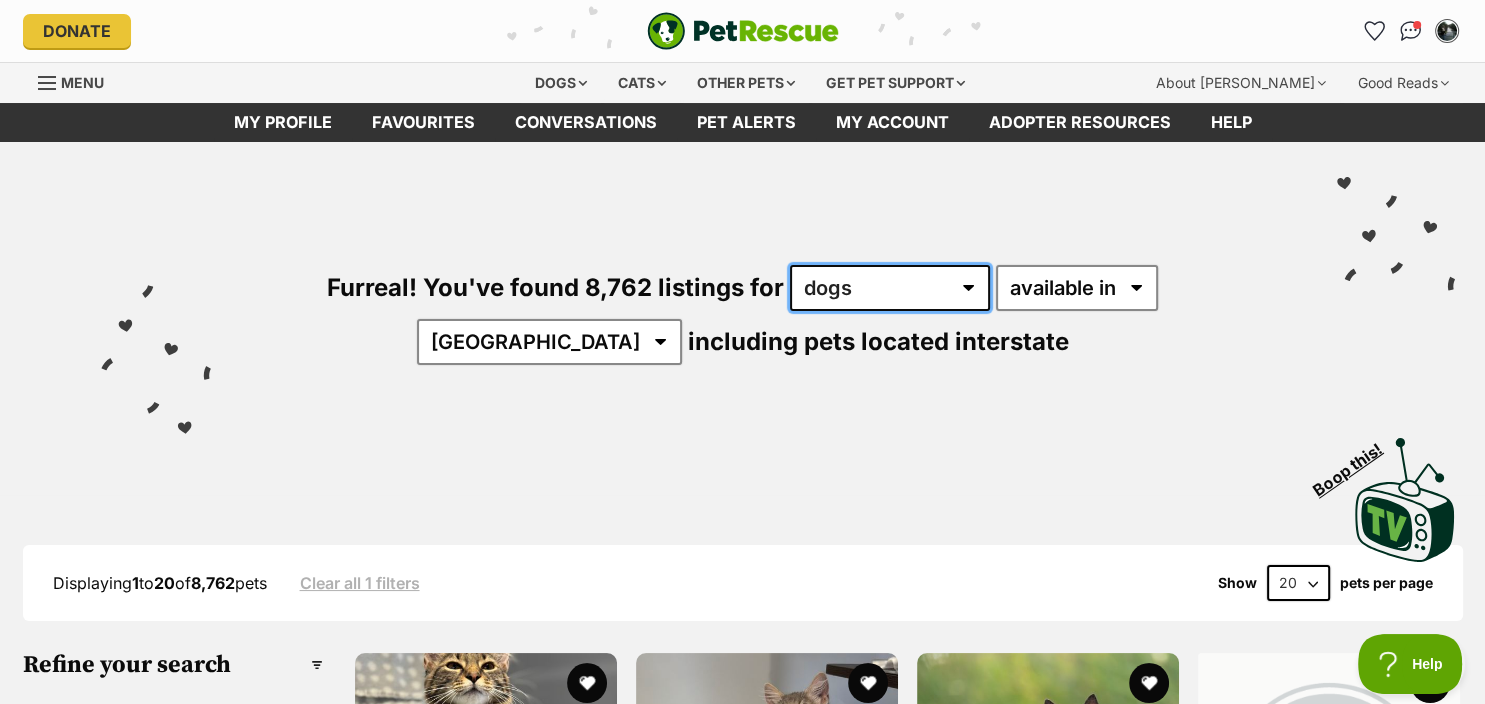 click on "dogs" at bounding box center (0, 0) 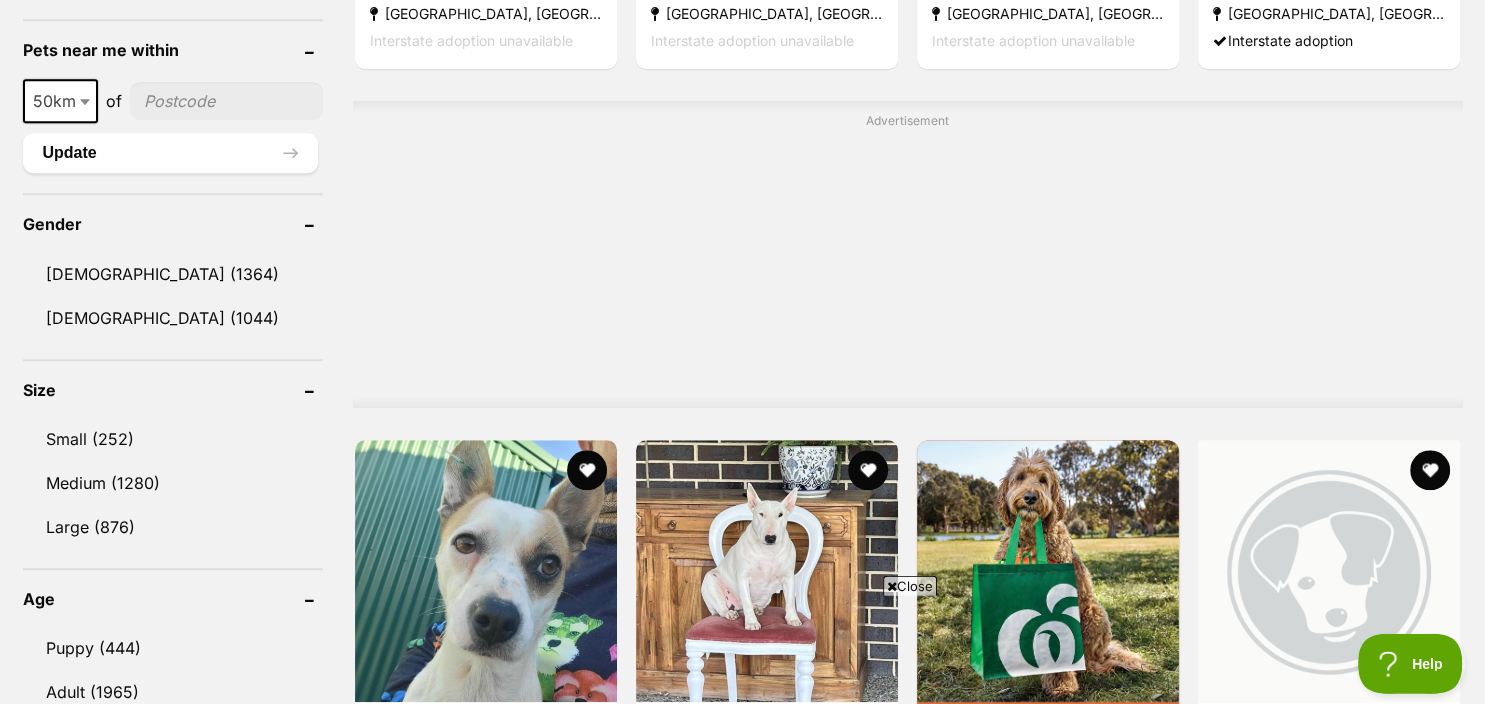 scroll, scrollTop: 1584, scrollLeft: 0, axis: vertical 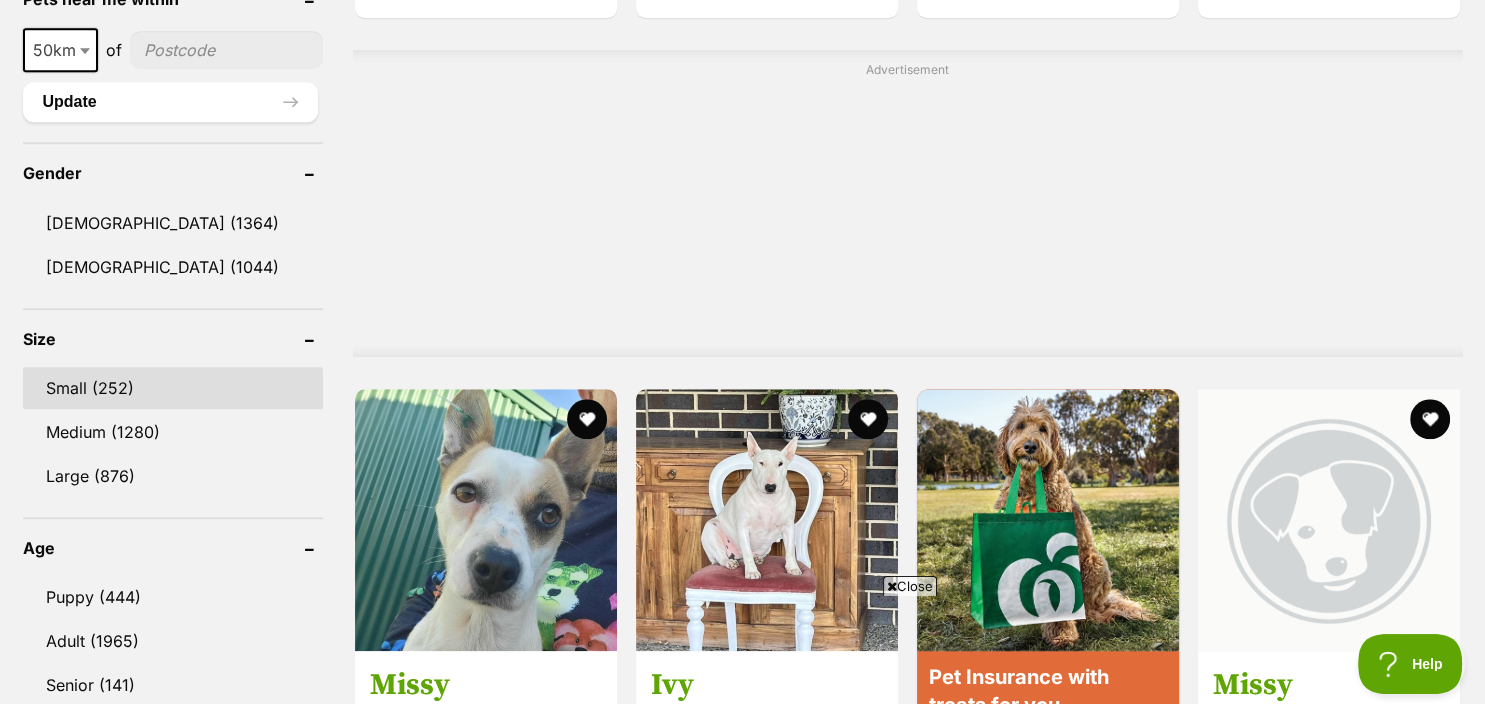 click on "Small (252)" at bounding box center [173, 388] 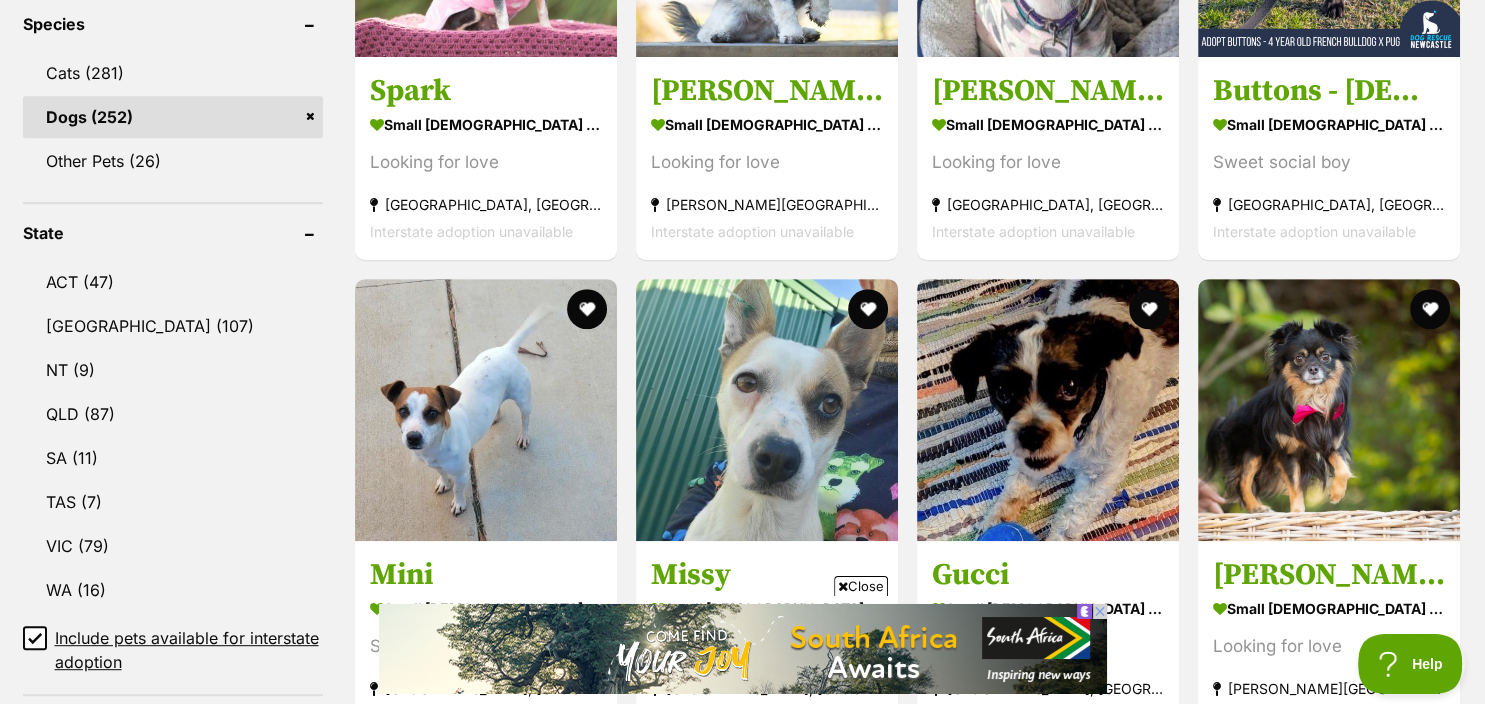scroll, scrollTop: 528, scrollLeft: 0, axis: vertical 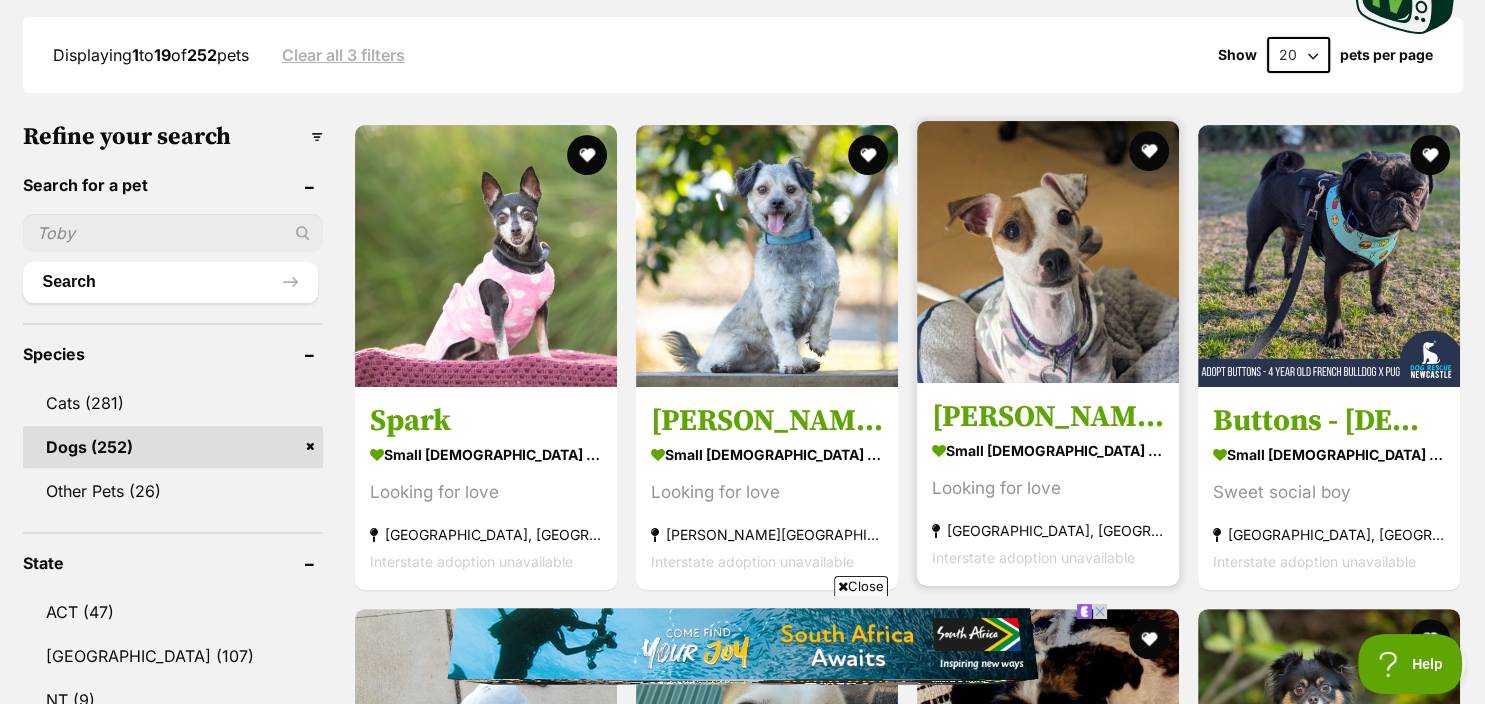 click on "small [DEMOGRAPHIC_DATA] Dog" at bounding box center (1048, 450) 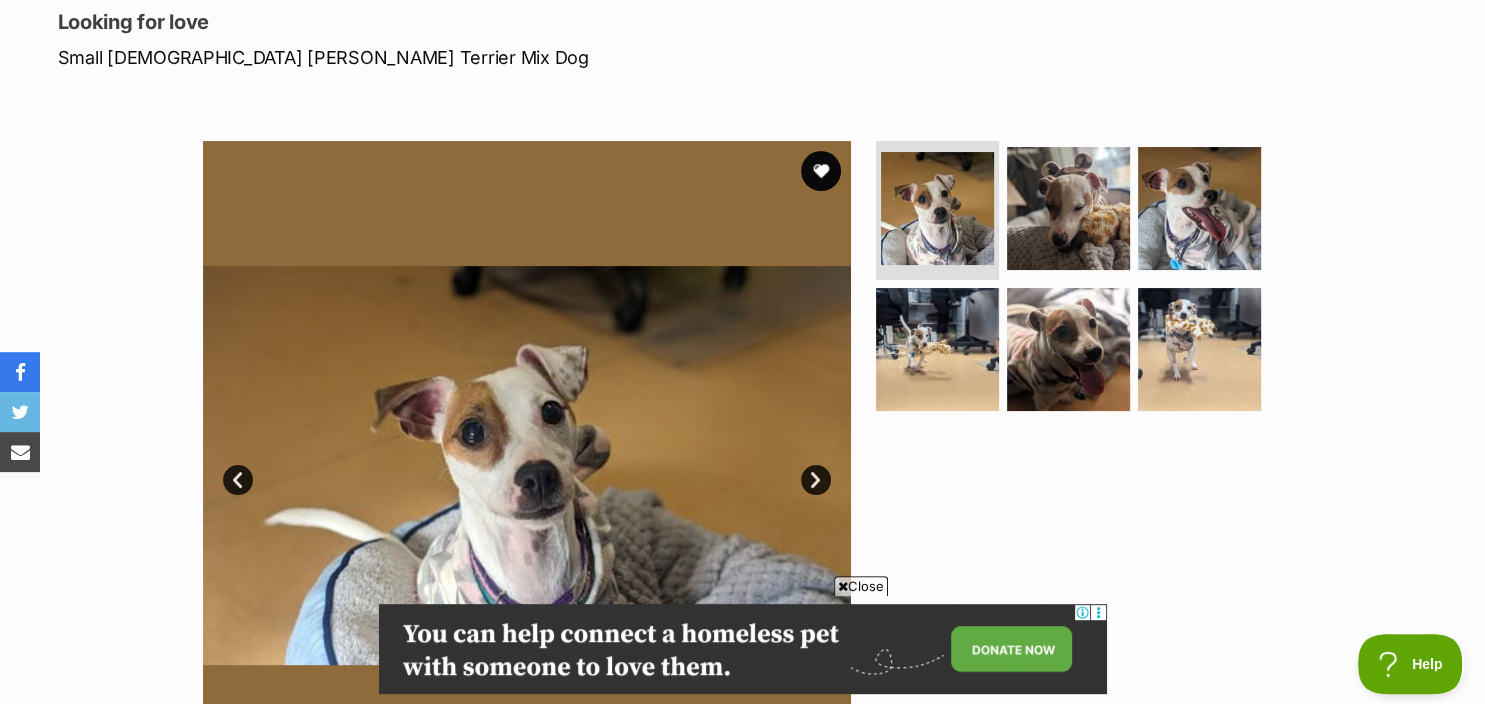 scroll, scrollTop: 211, scrollLeft: 0, axis: vertical 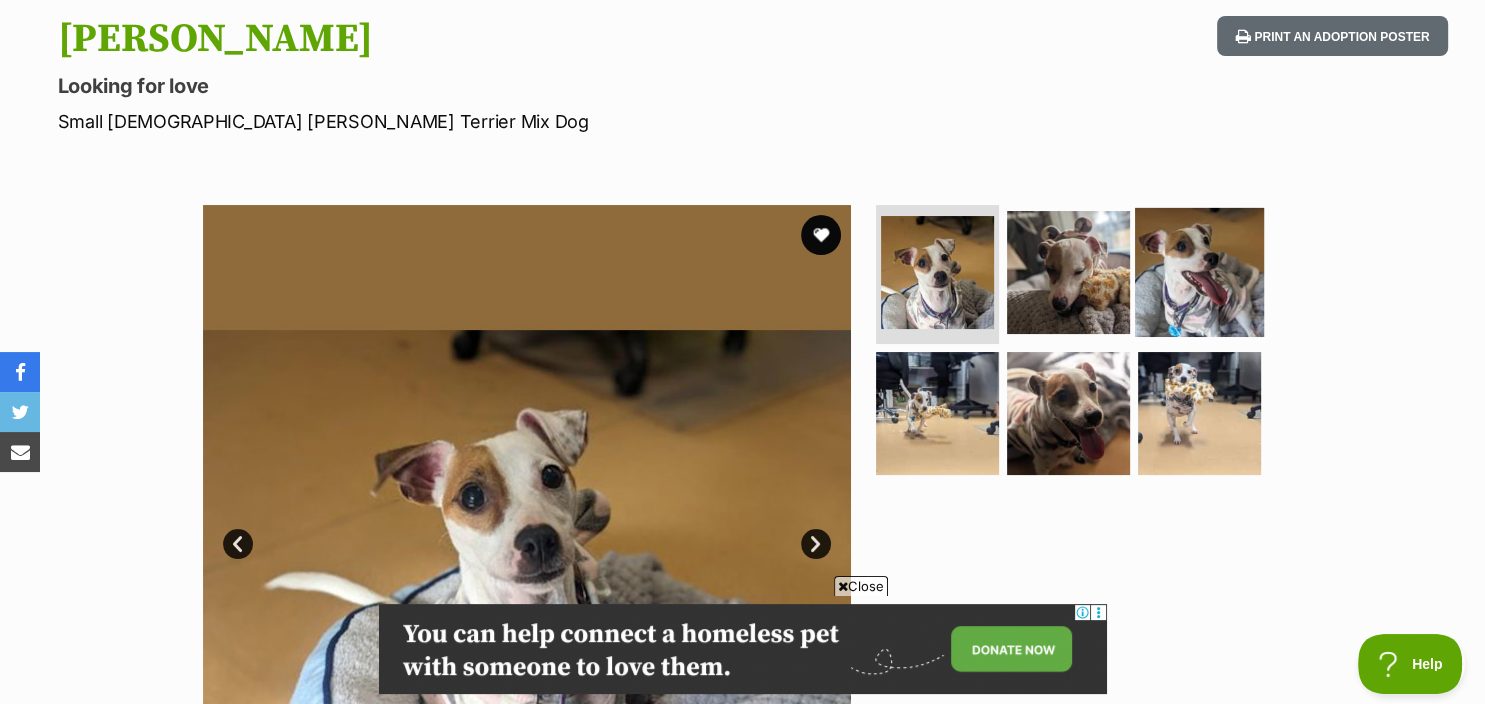 click at bounding box center [1199, 271] 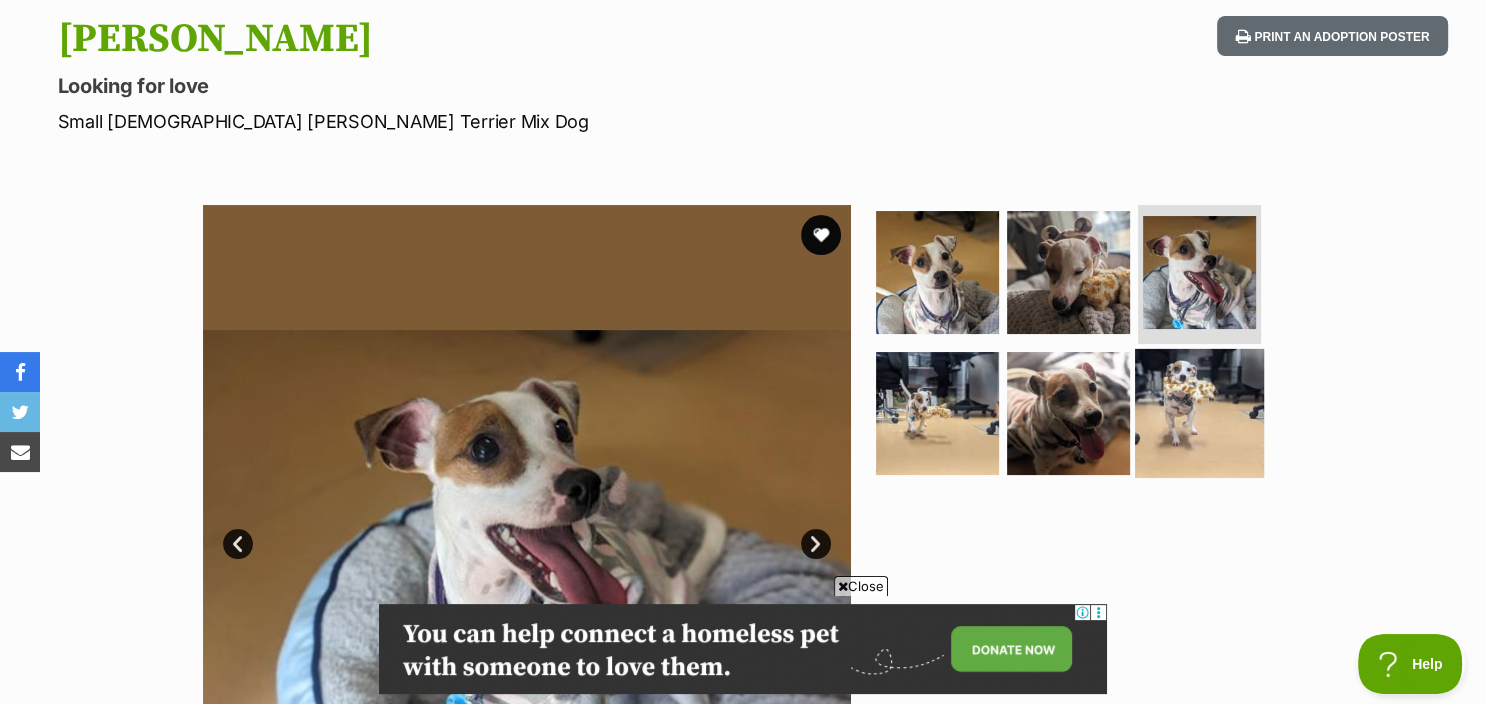 click at bounding box center (1199, 413) 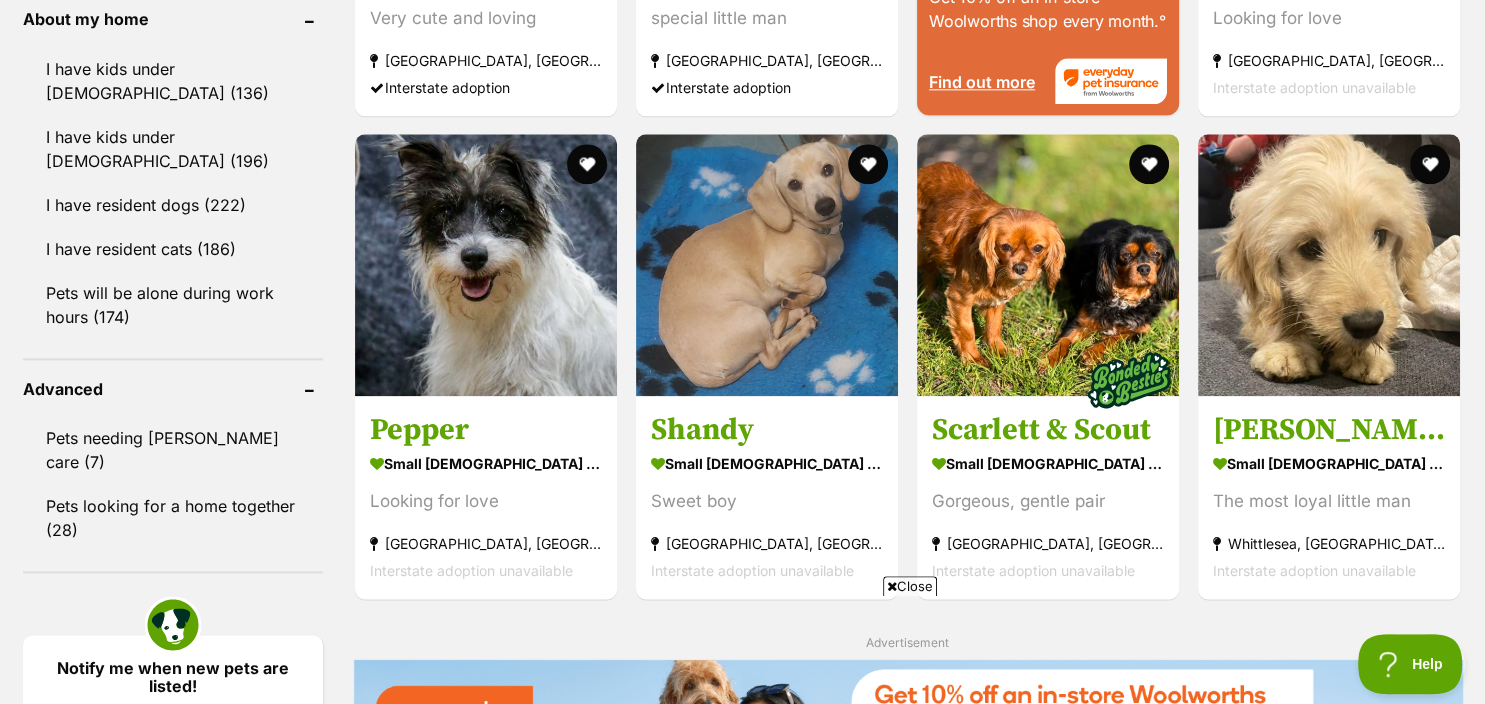 scroll, scrollTop: 2323, scrollLeft: 0, axis: vertical 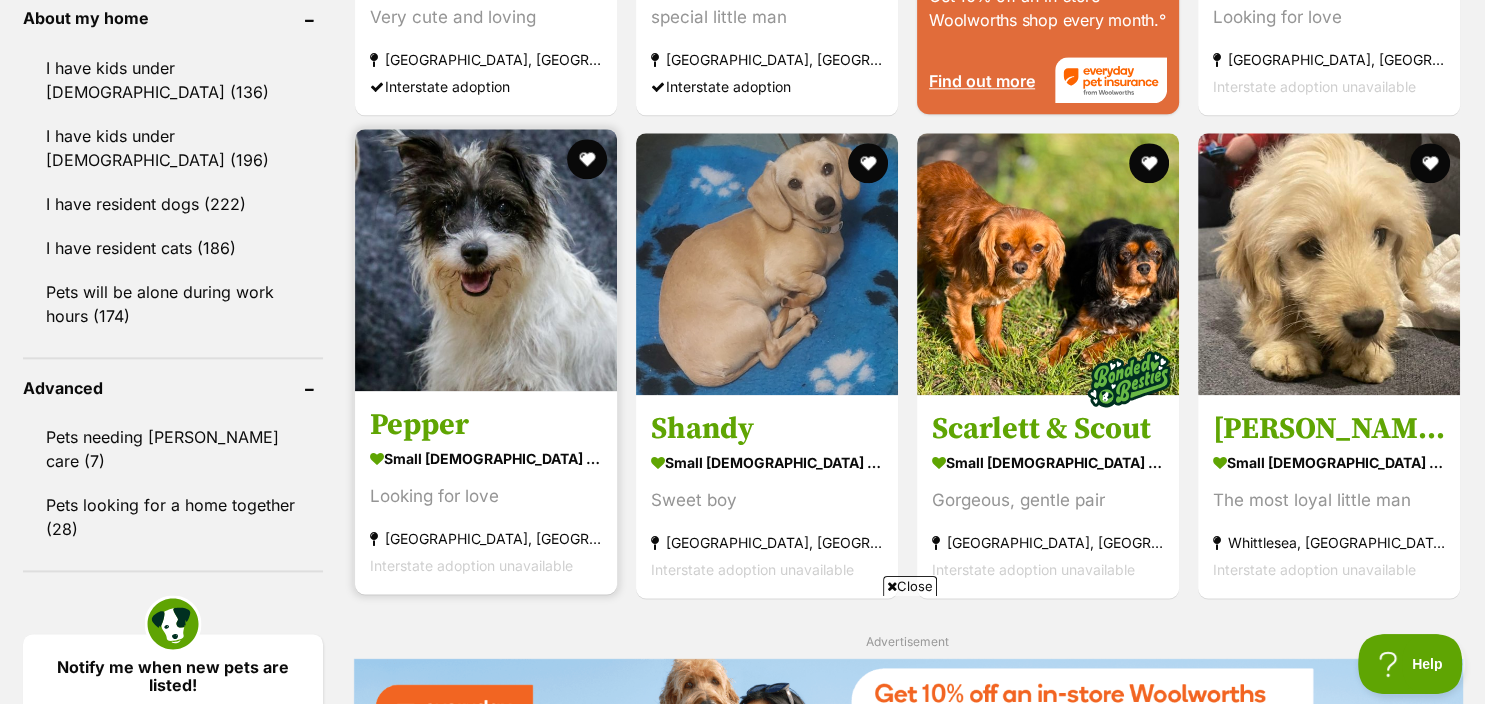 click on "Pepper" at bounding box center [486, 425] 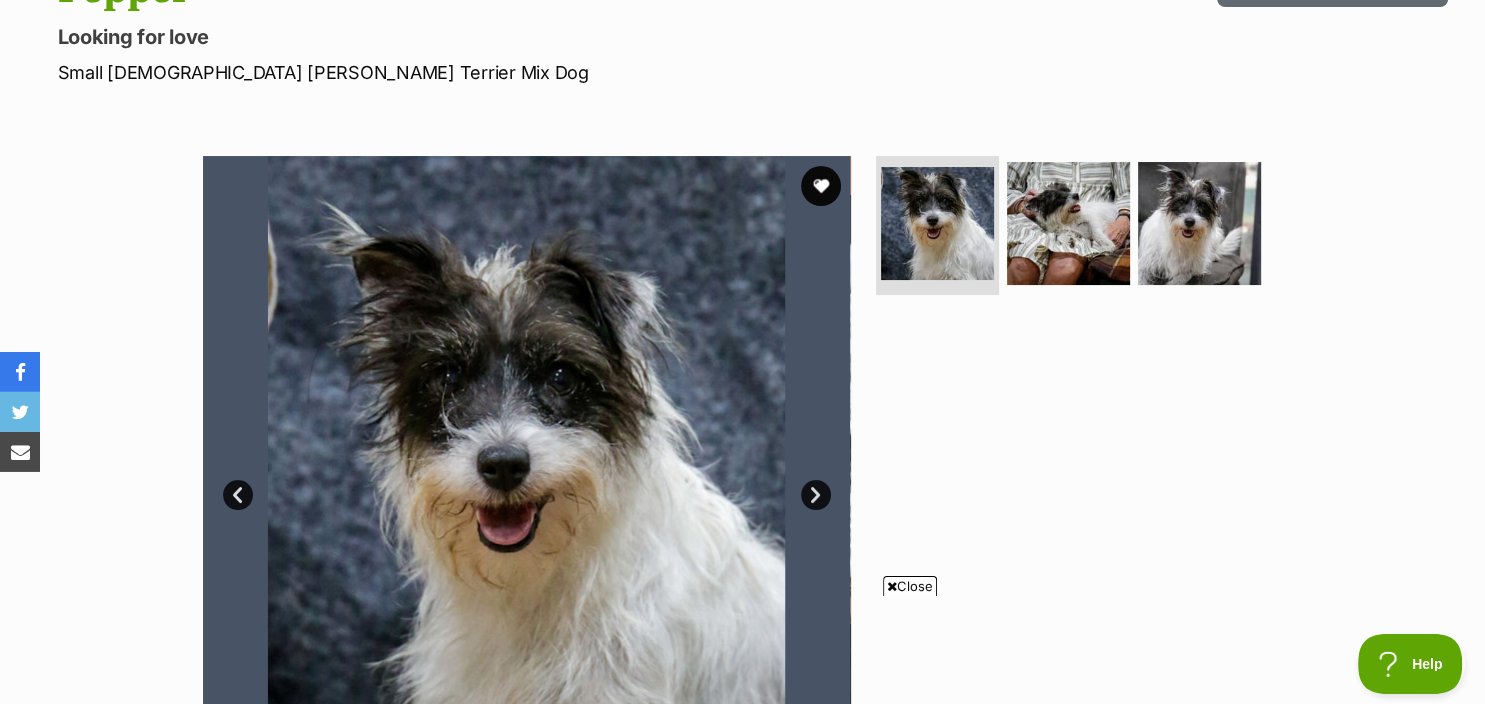 scroll, scrollTop: 105, scrollLeft: 0, axis: vertical 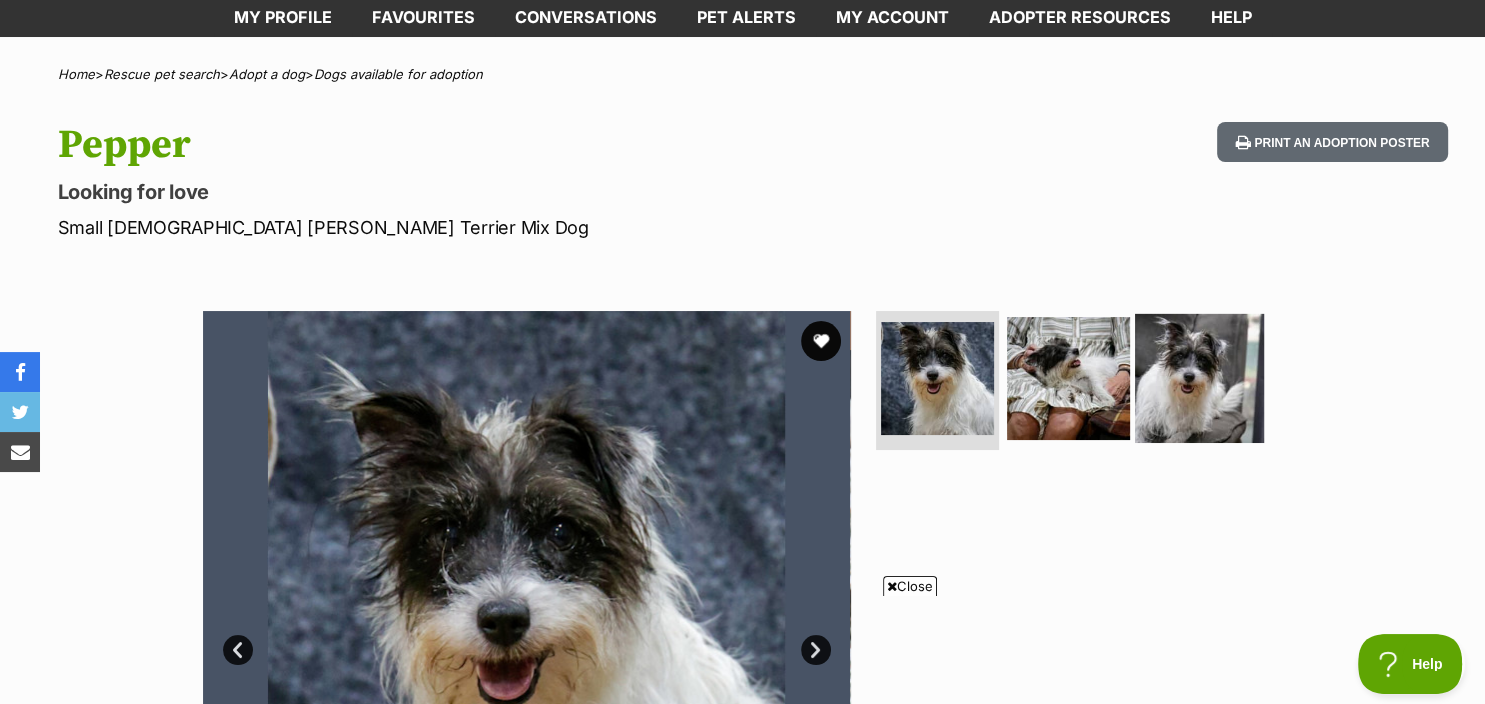 click at bounding box center (1199, 377) 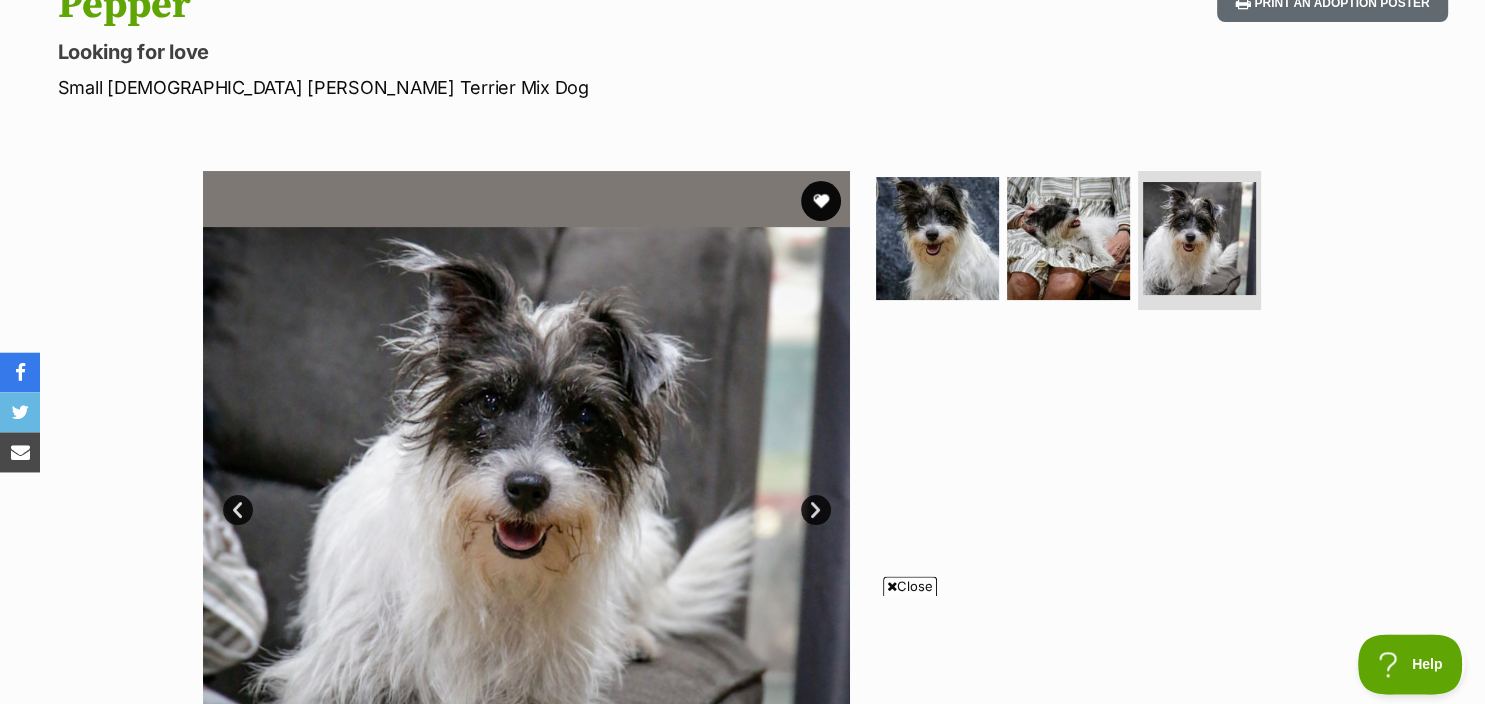 scroll, scrollTop: 316, scrollLeft: 0, axis: vertical 